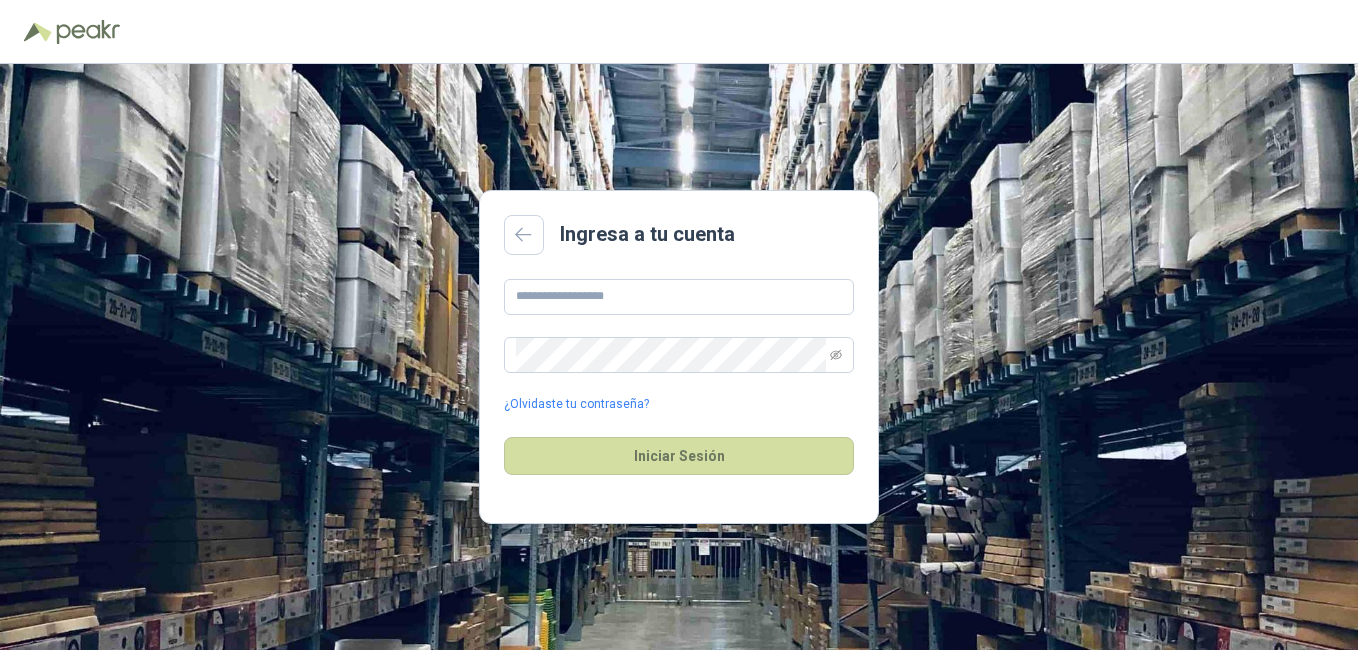 scroll, scrollTop: 0, scrollLeft: 0, axis: both 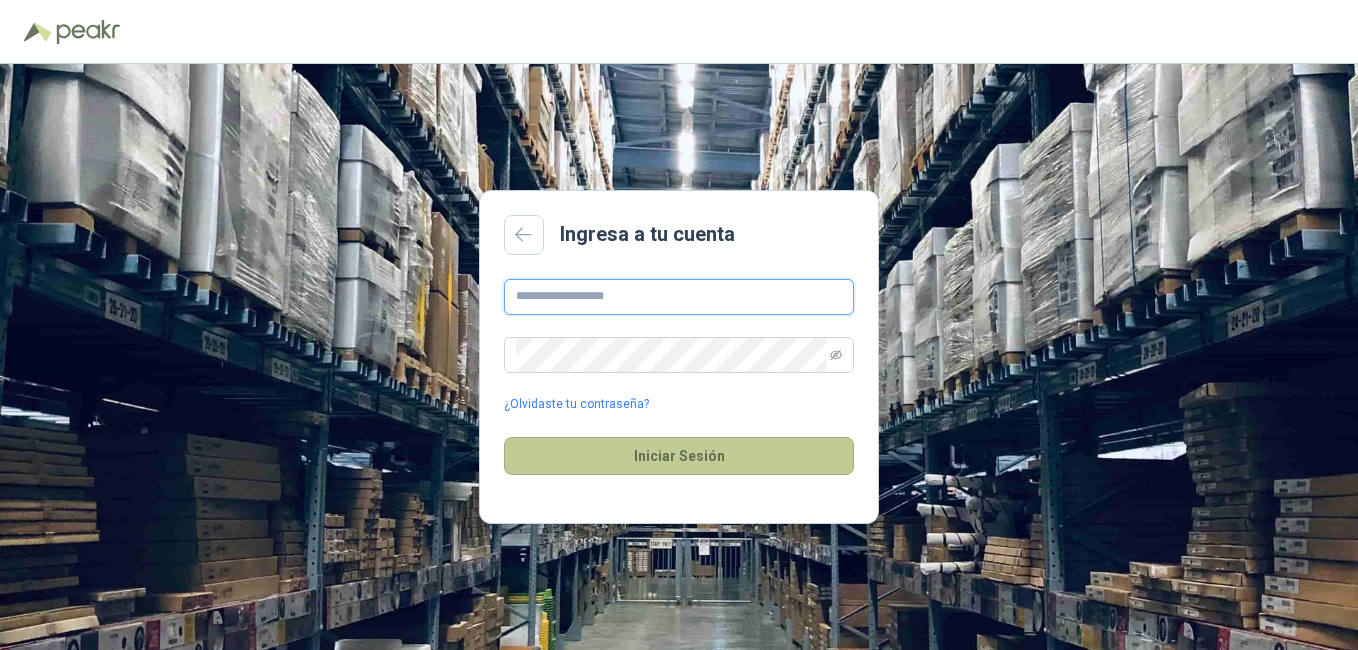 type on "**********" 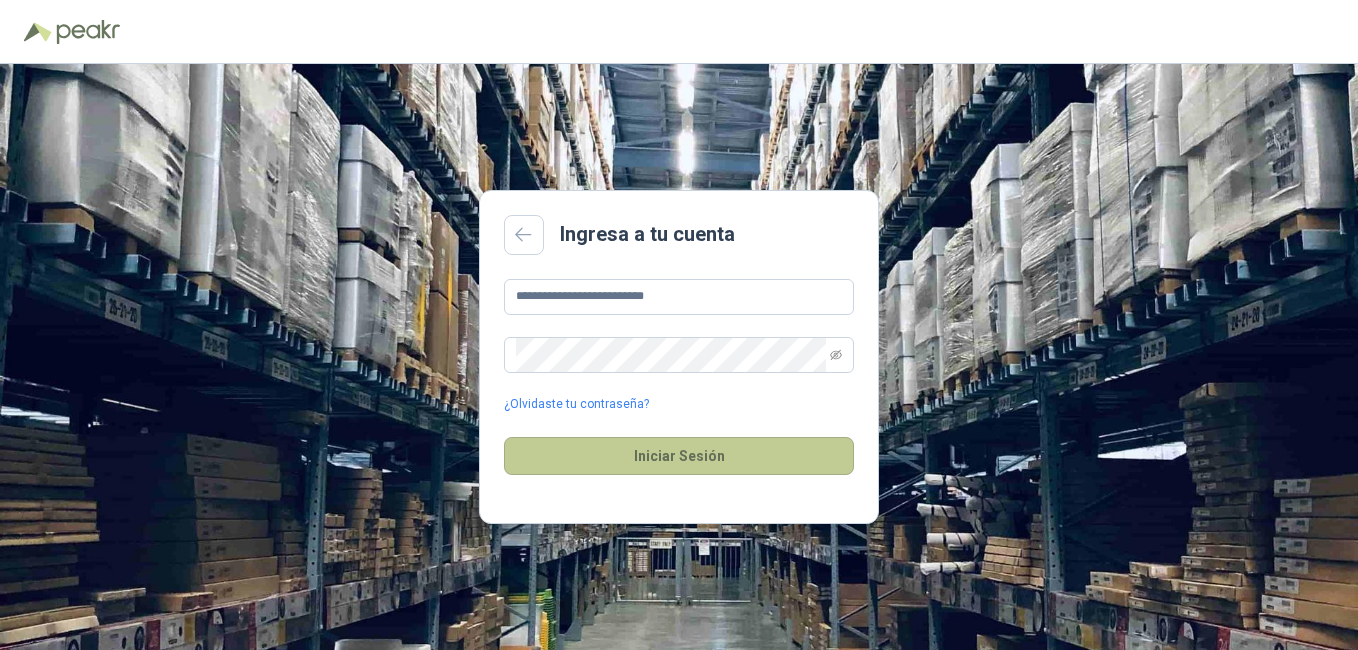 click on "Iniciar Sesión" at bounding box center [679, 456] 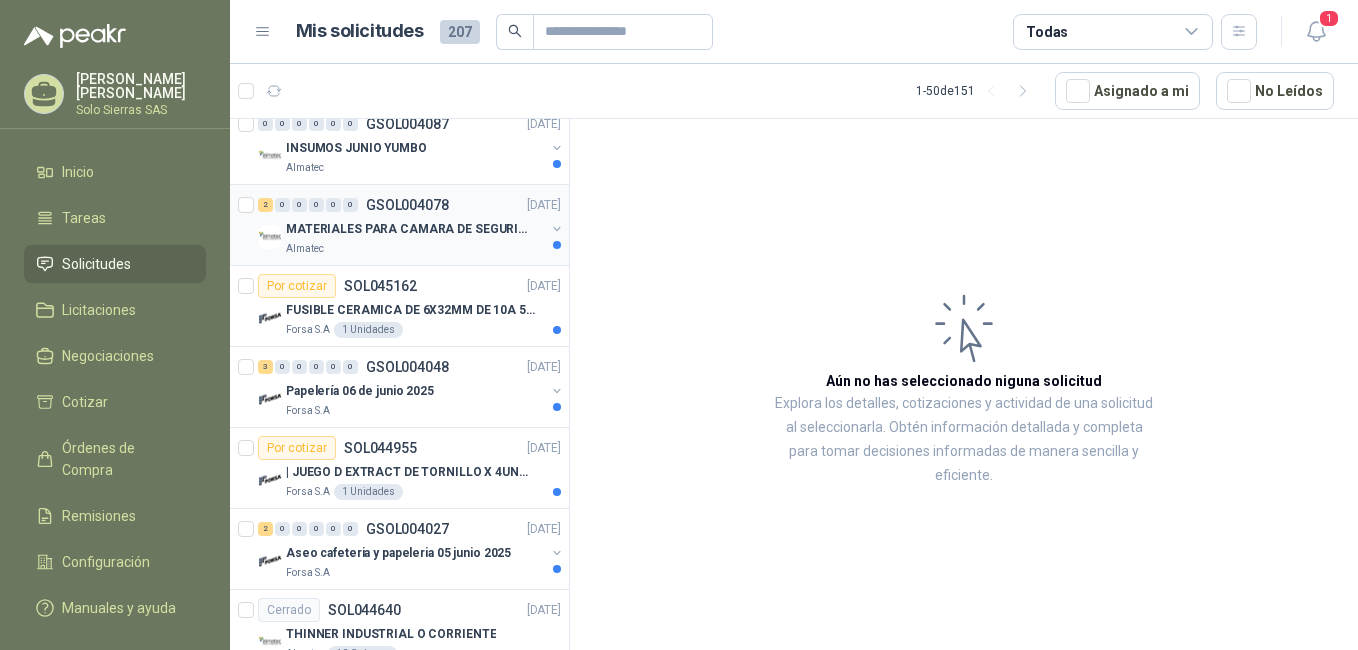 scroll, scrollTop: 1939, scrollLeft: 0, axis: vertical 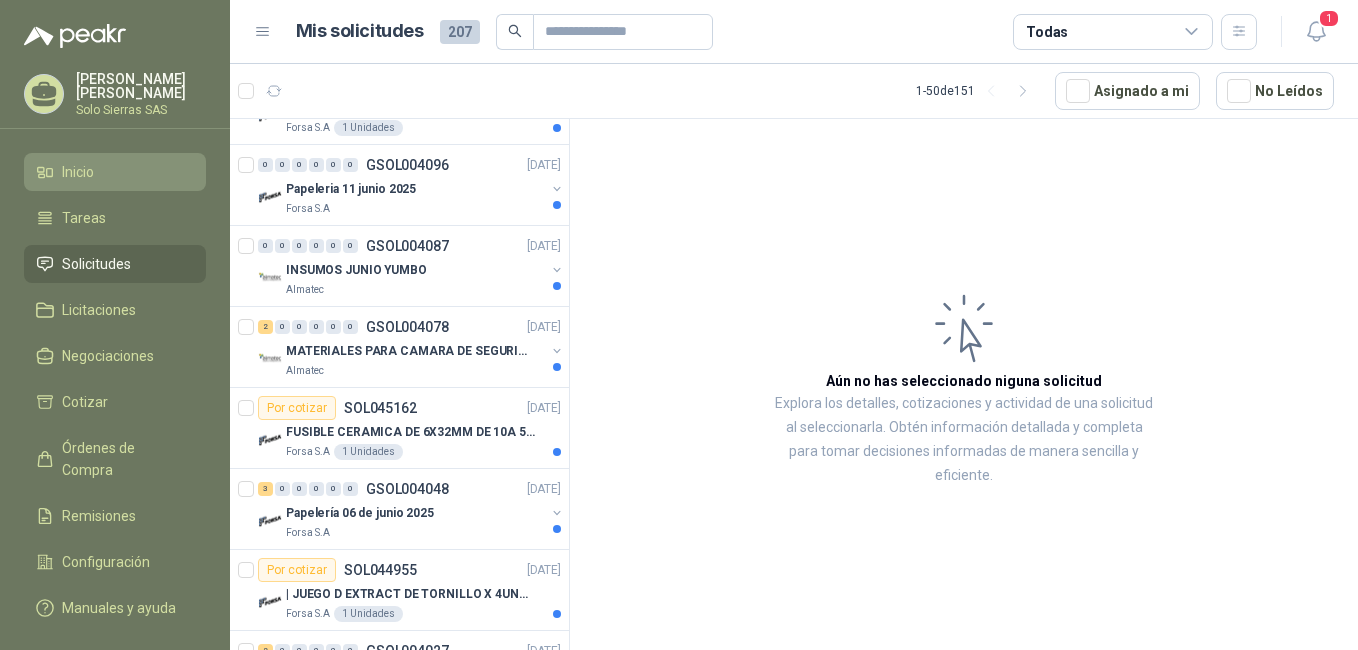 click on "Inicio" at bounding box center (78, 172) 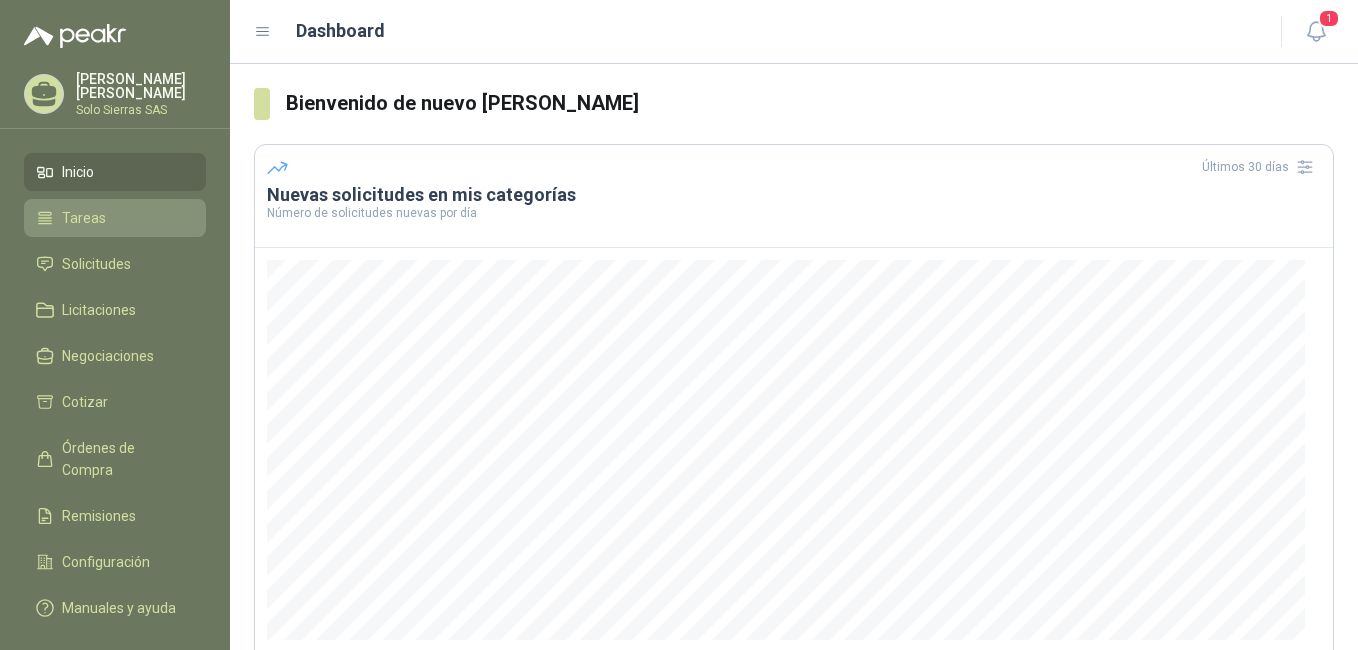 click on "Tareas" at bounding box center [84, 218] 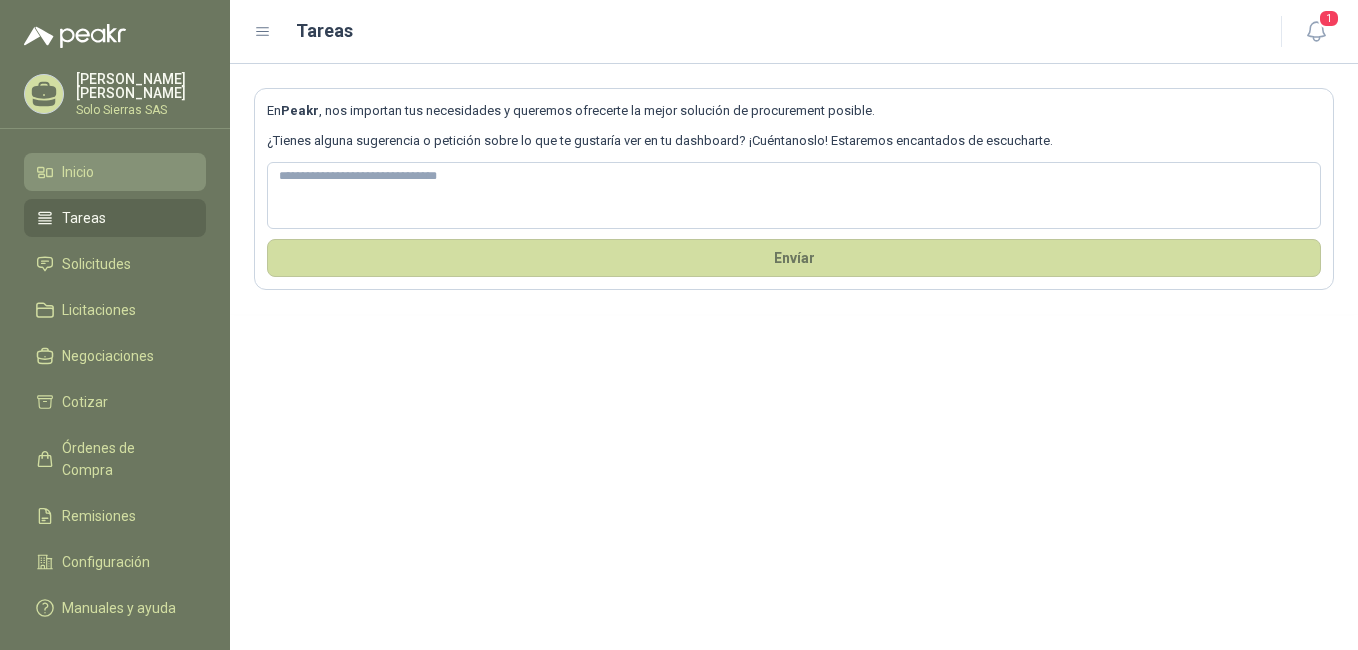 click on "Inicio" at bounding box center [115, 172] 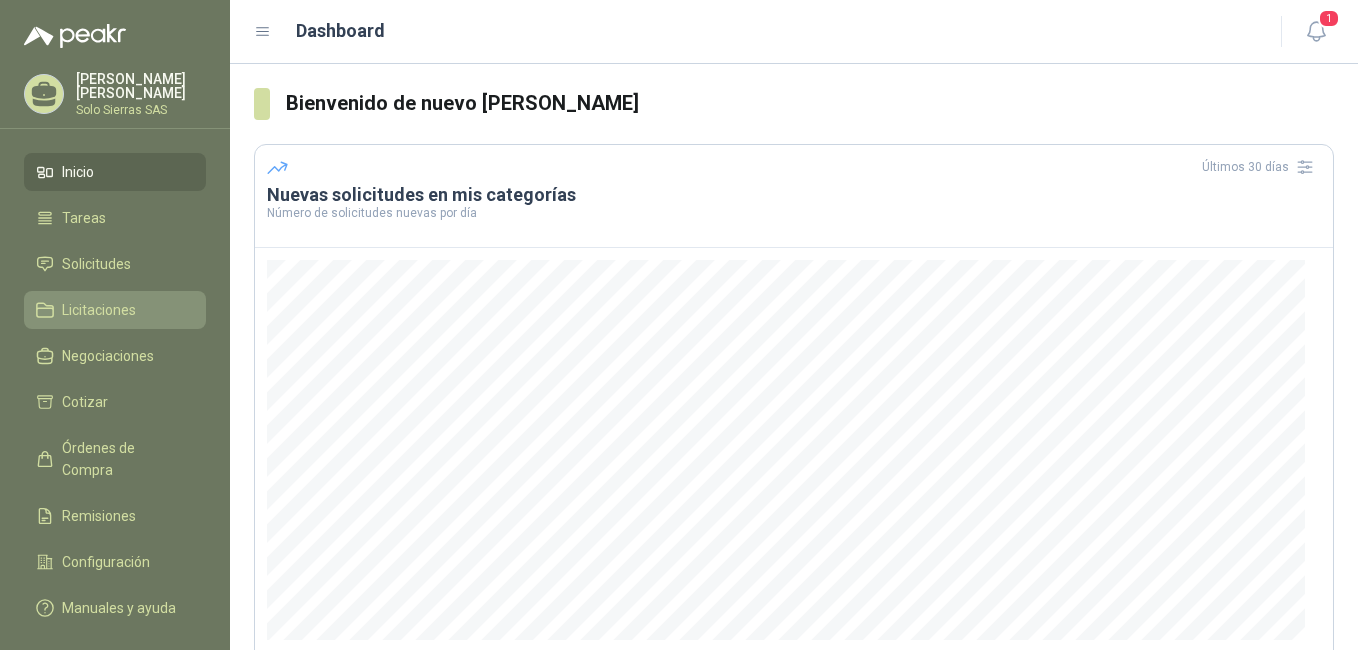 click on "Licitaciones" at bounding box center (99, 310) 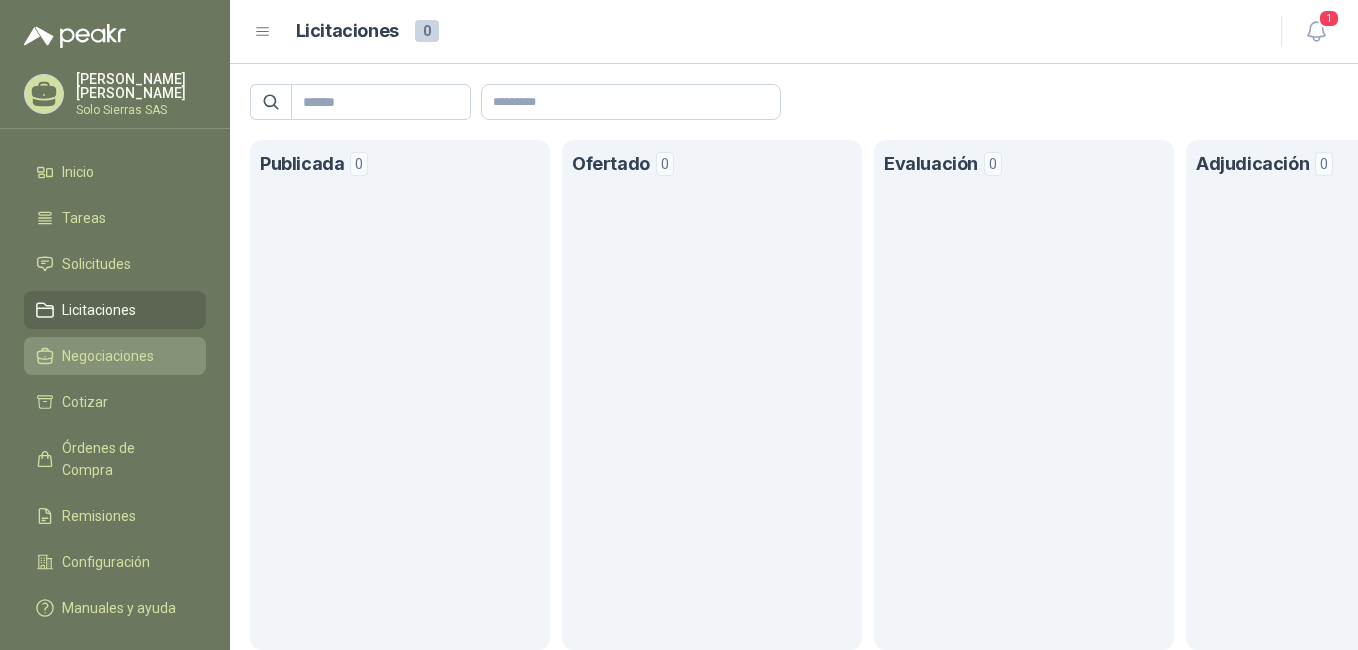 click on "Negociaciones" at bounding box center (108, 356) 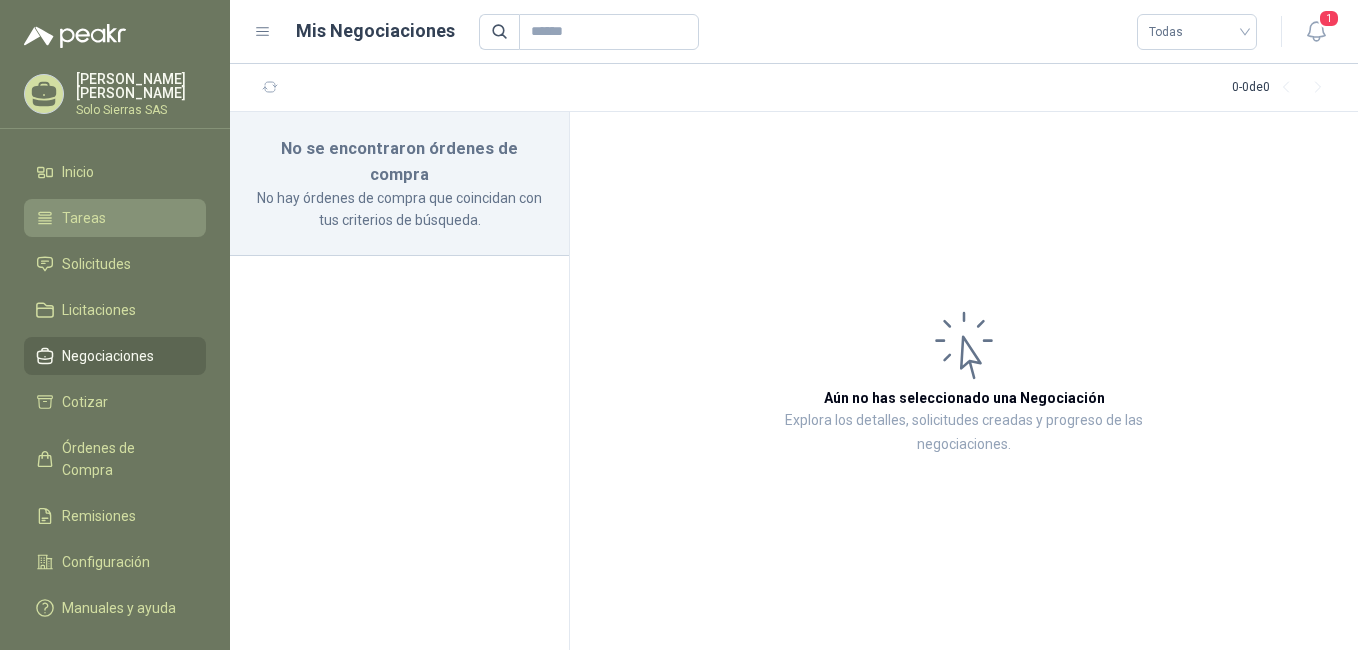 click on "Tareas" at bounding box center [115, 218] 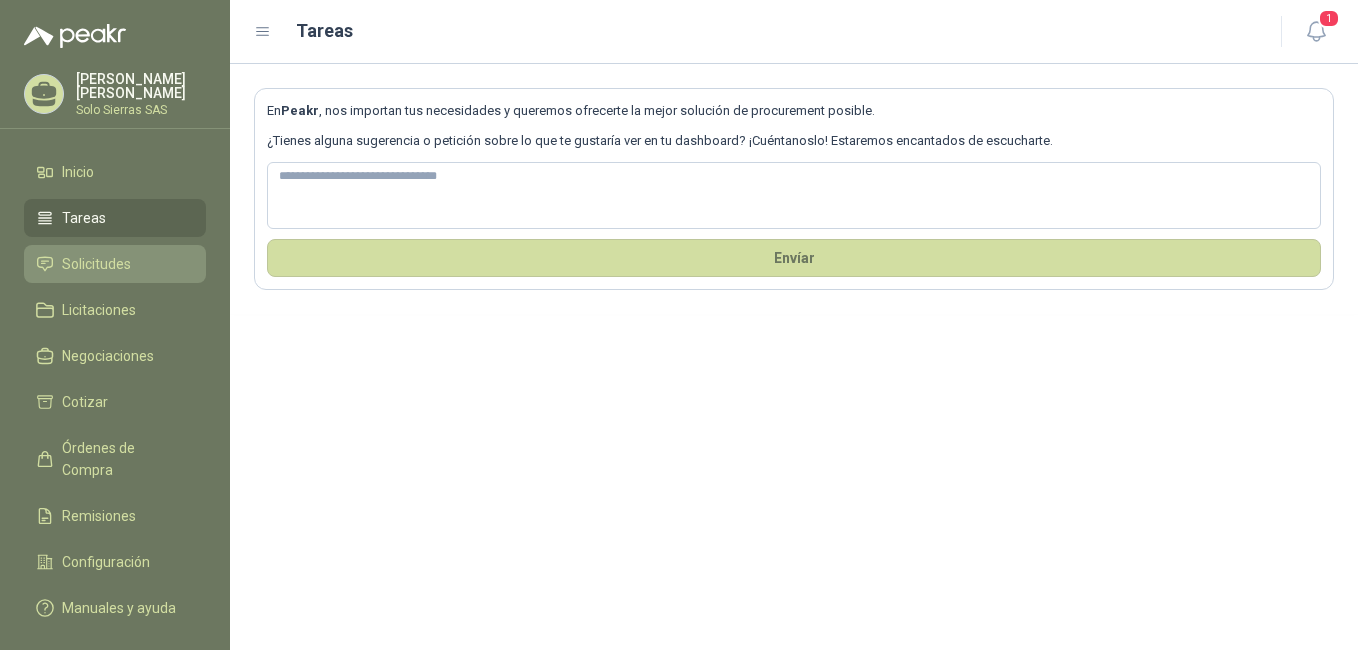 click on "Solicitudes" at bounding box center (96, 264) 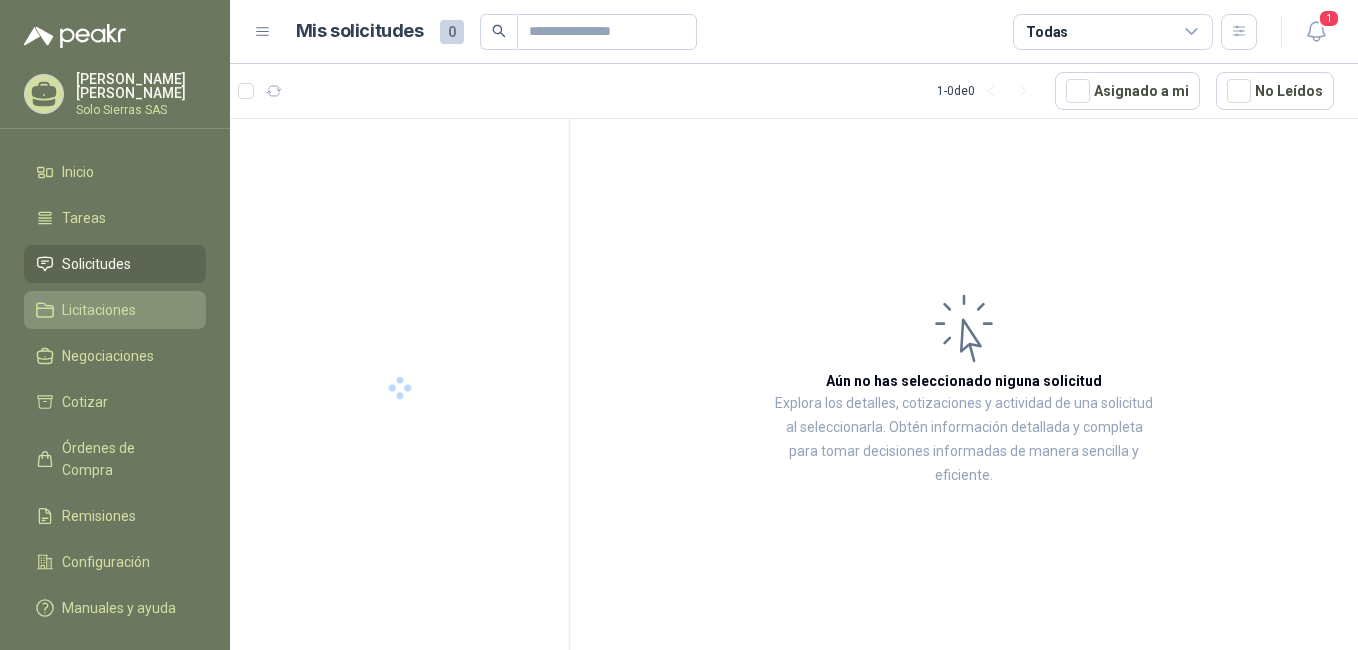 click on "Licitaciones" at bounding box center [99, 310] 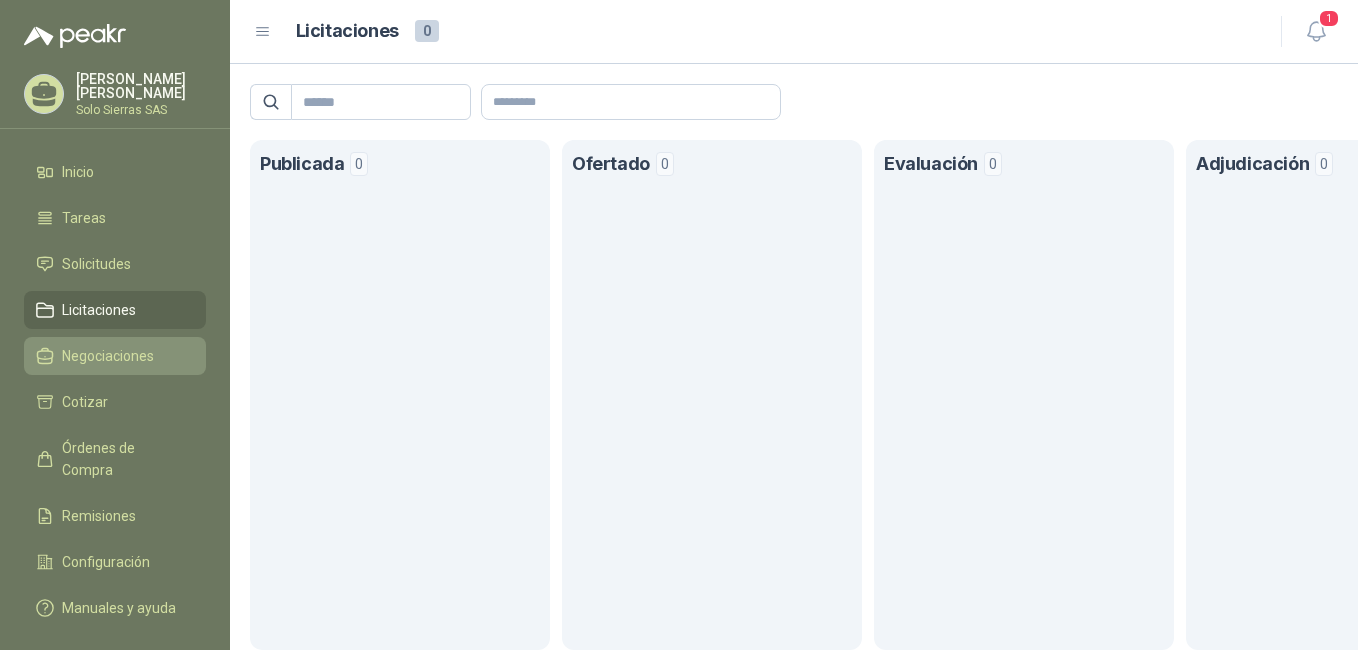 click on "Negociaciones" at bounding box center (108, 356) 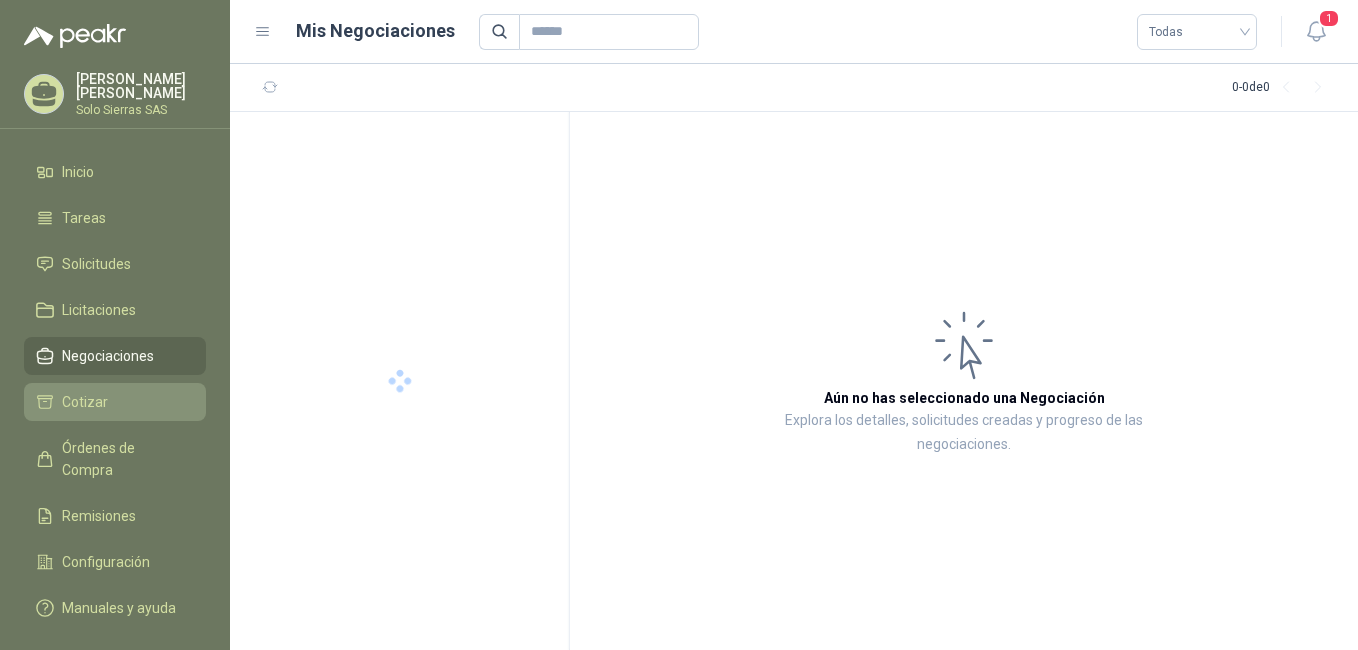 click on "Cotizar" at bounding box center [115, 402] 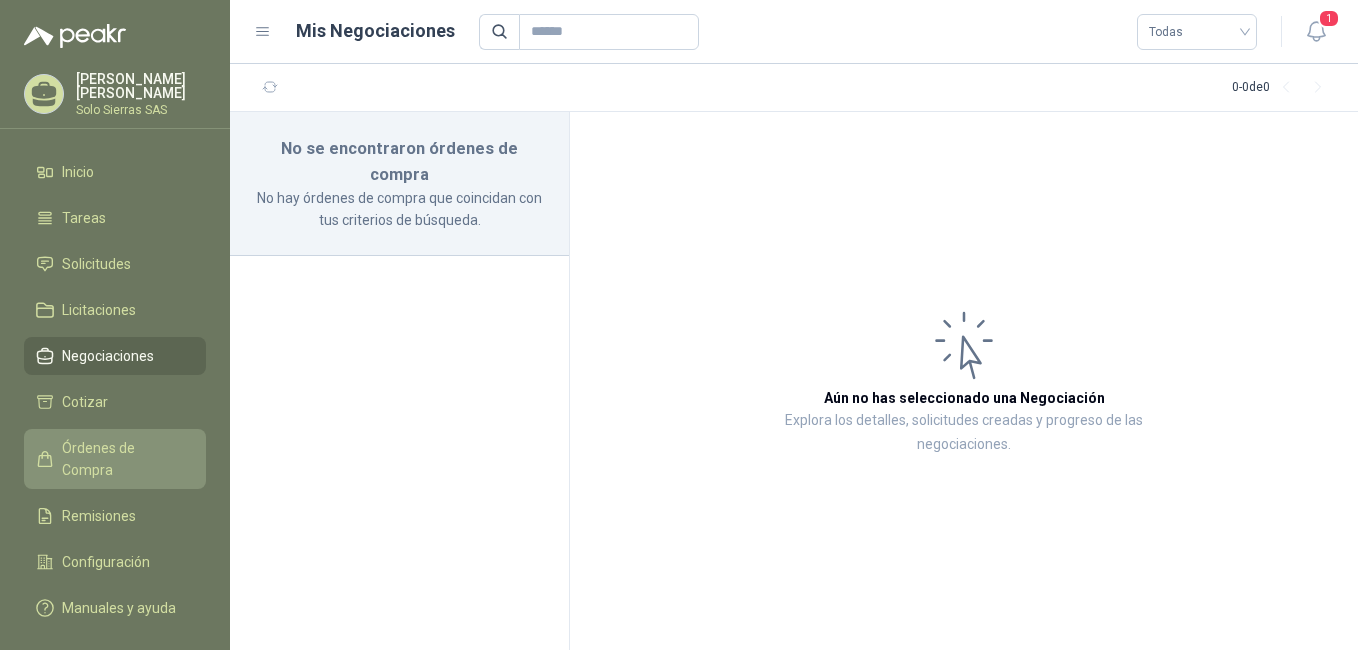 click on "Órdenes de Compra" at bounding box center (124, 459) 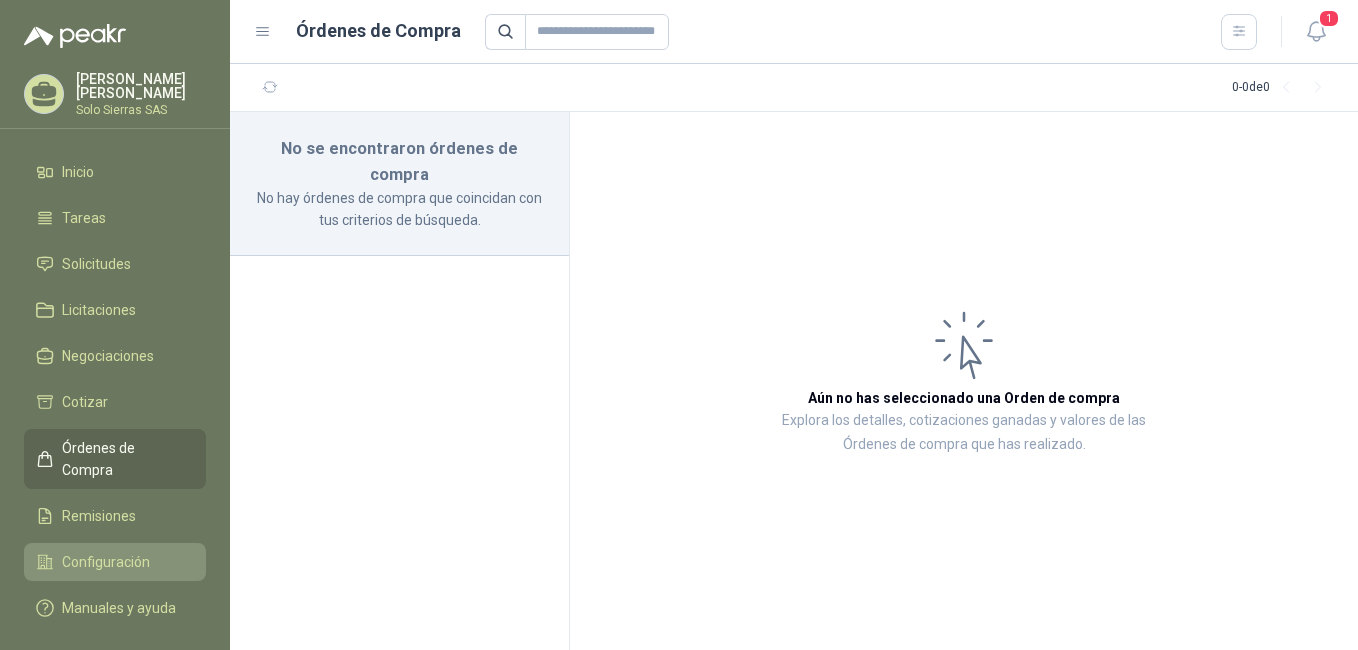 click on "Configuración" at bounding box center [115, 562] 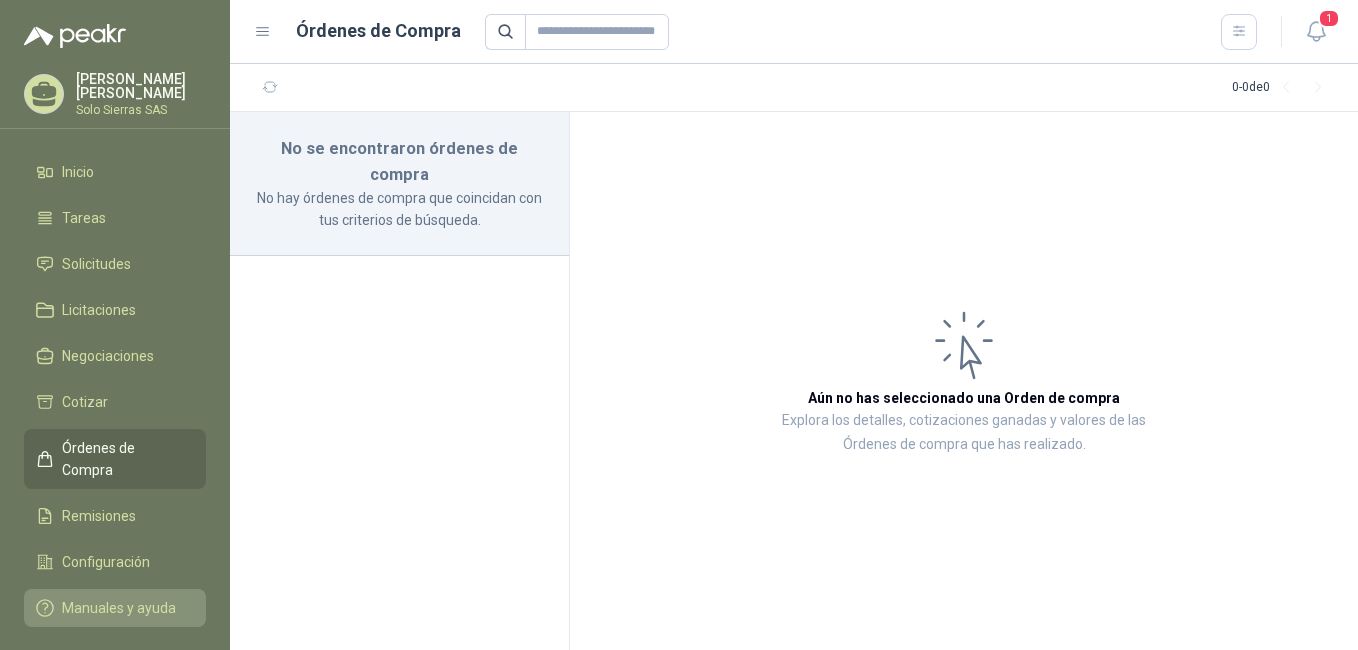 click on "Manuales y ayuda" at bounding box center (119, 608) 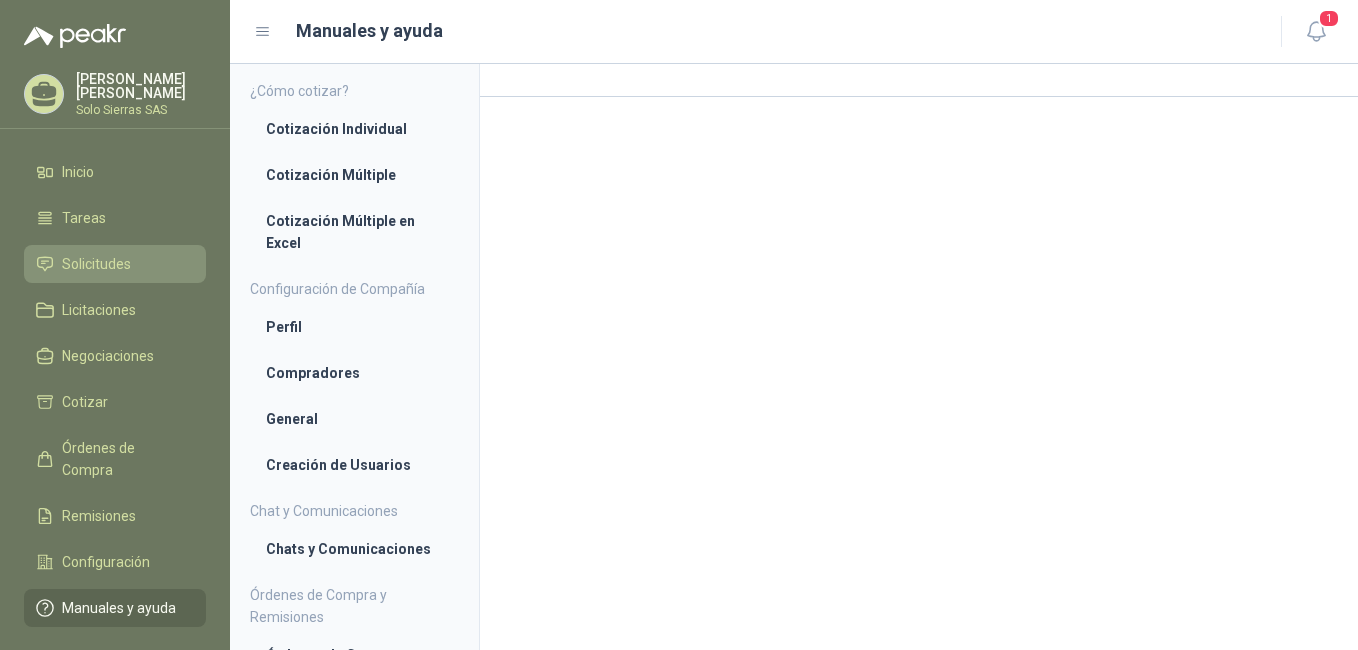 click on "Solicitudes" at bounding box center (115, 264) 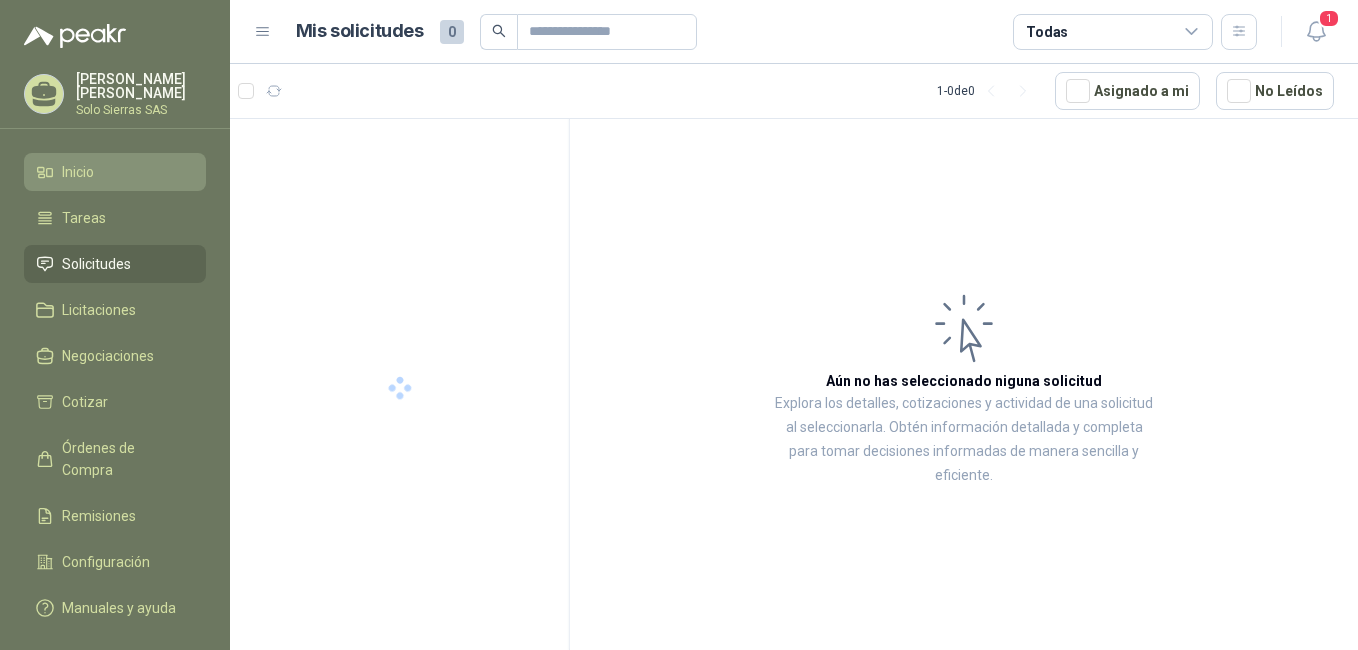 drag, startPoint x: 87, startPoint y: 216, endPoint x: 93, endPoint y: 181, distance: 35.510563 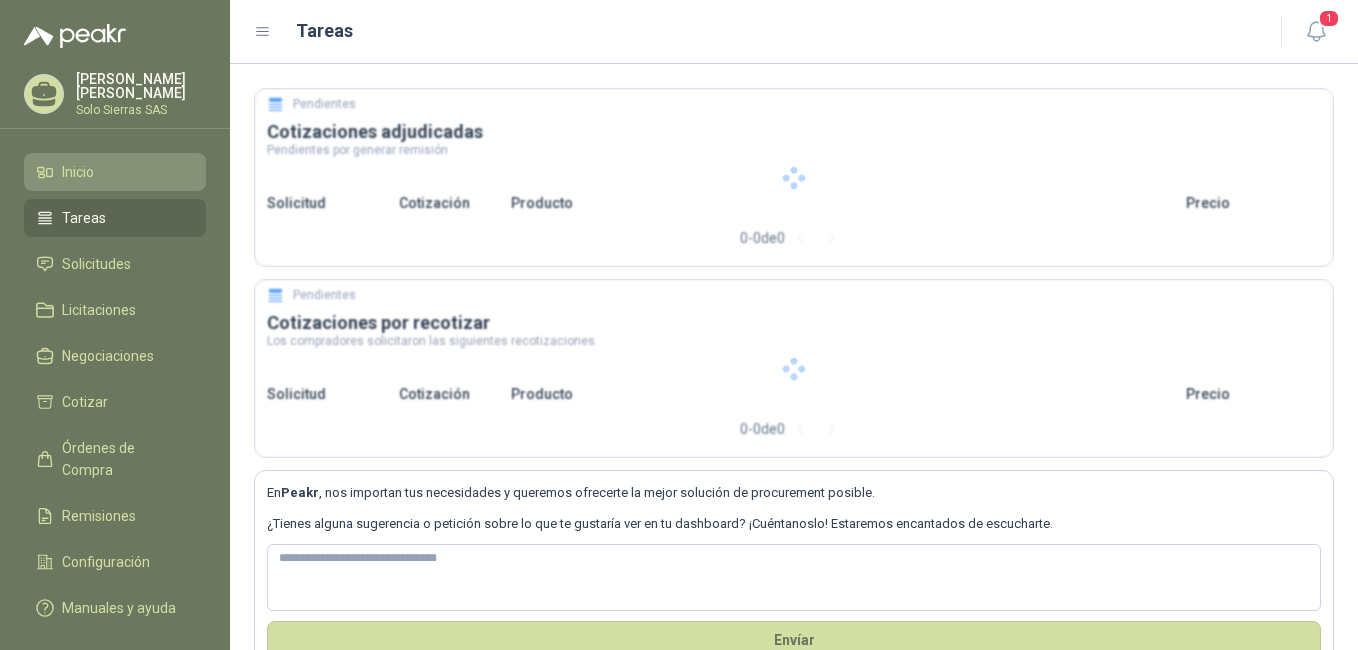 type 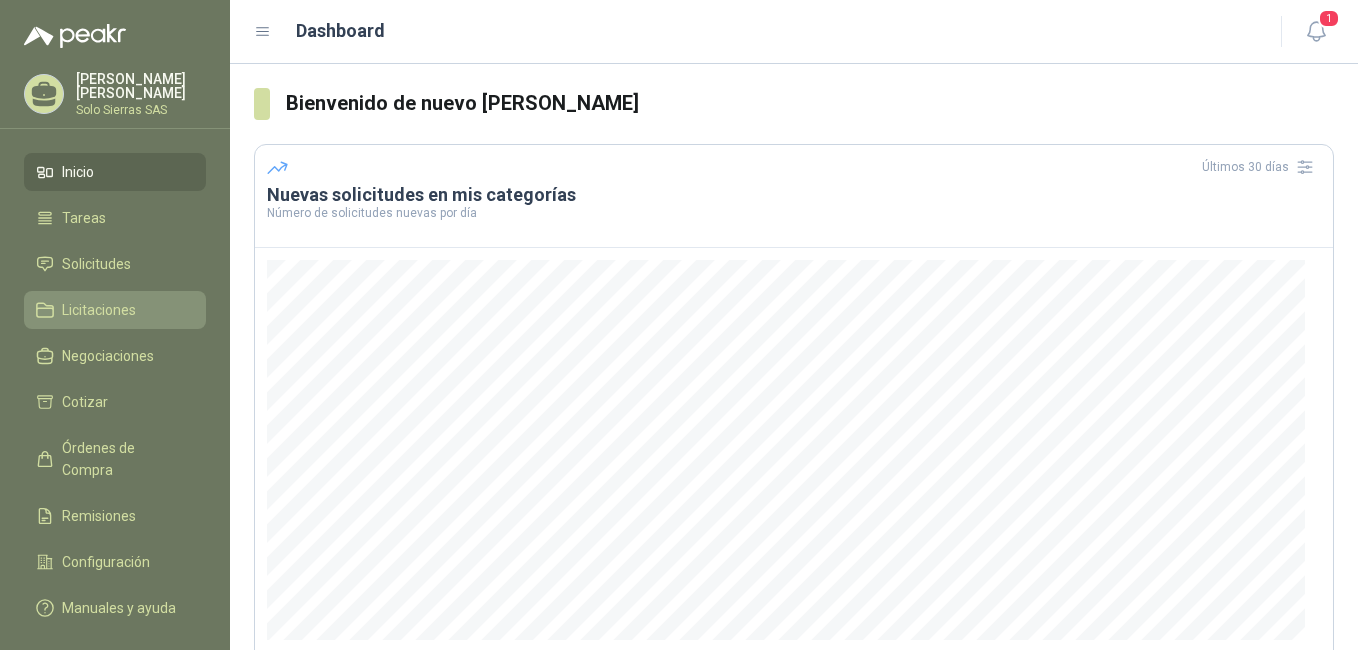 drag, startPoint x: 115, startPoint y: 298, endPoint x: 127, endPoint y: 325, distance: 29.546574 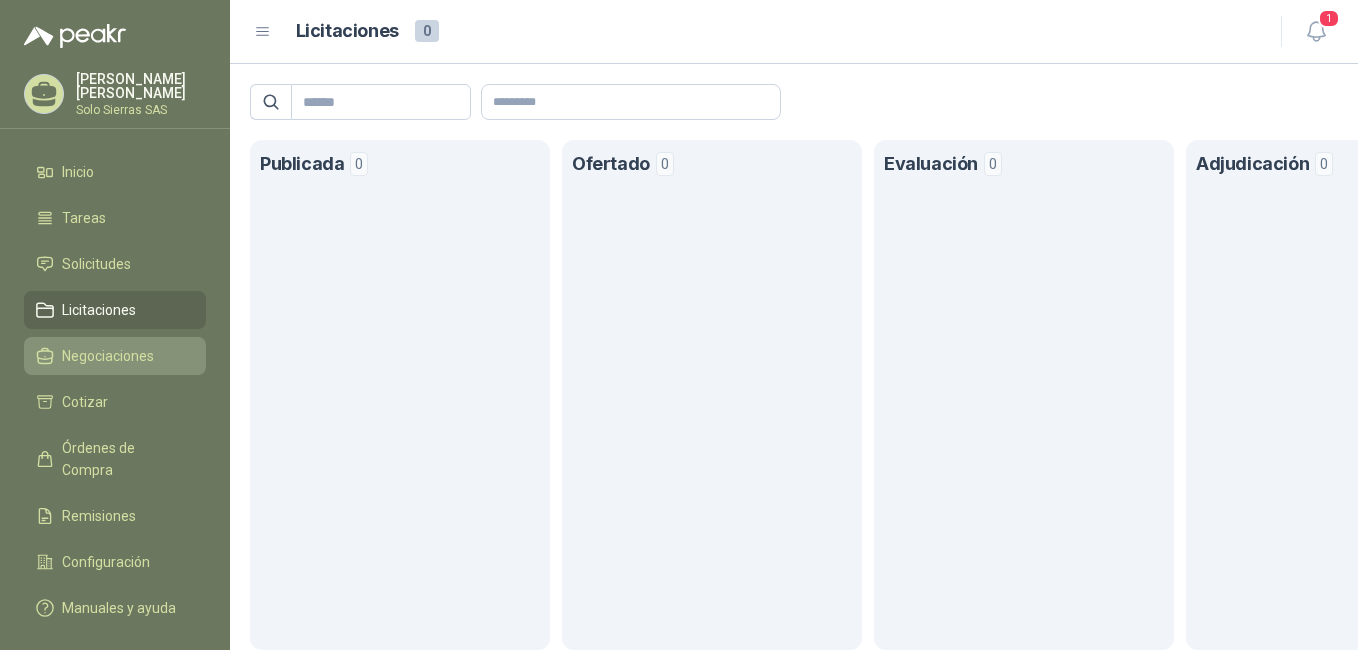 click on "Negociaciones" at bounding box center (108, 356) 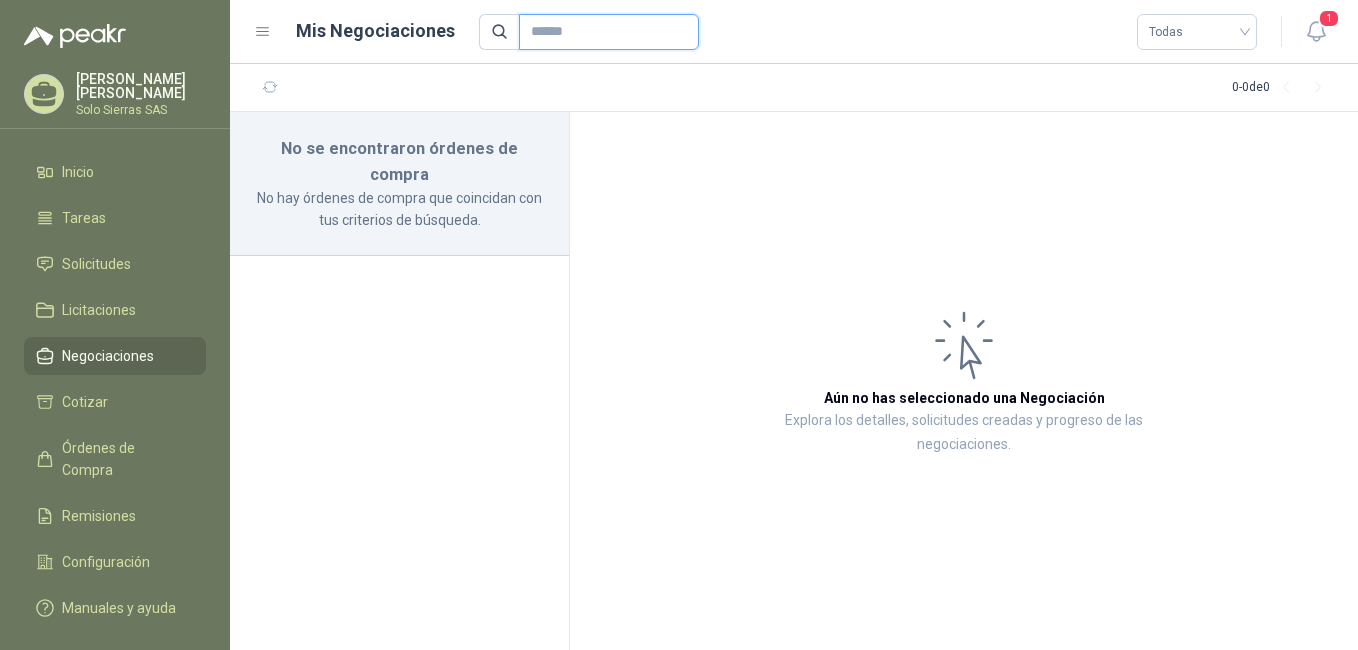 click at bounding box center (601, 32) 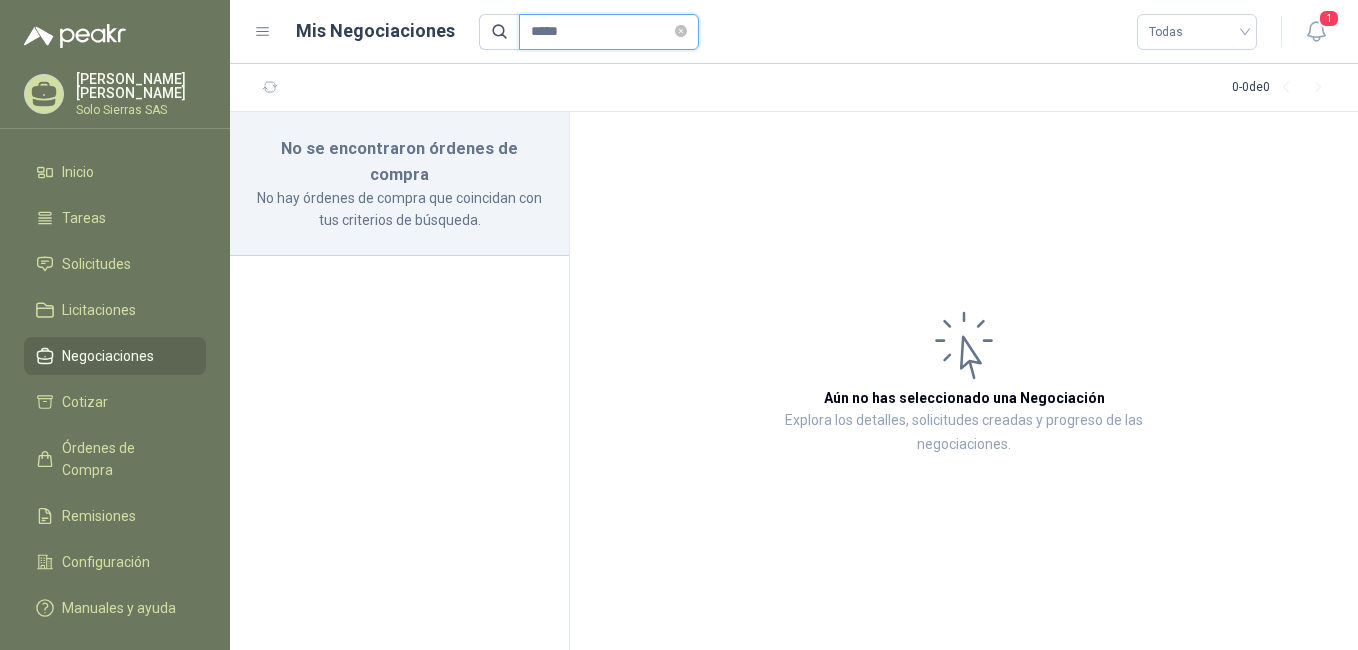 type on "*****" 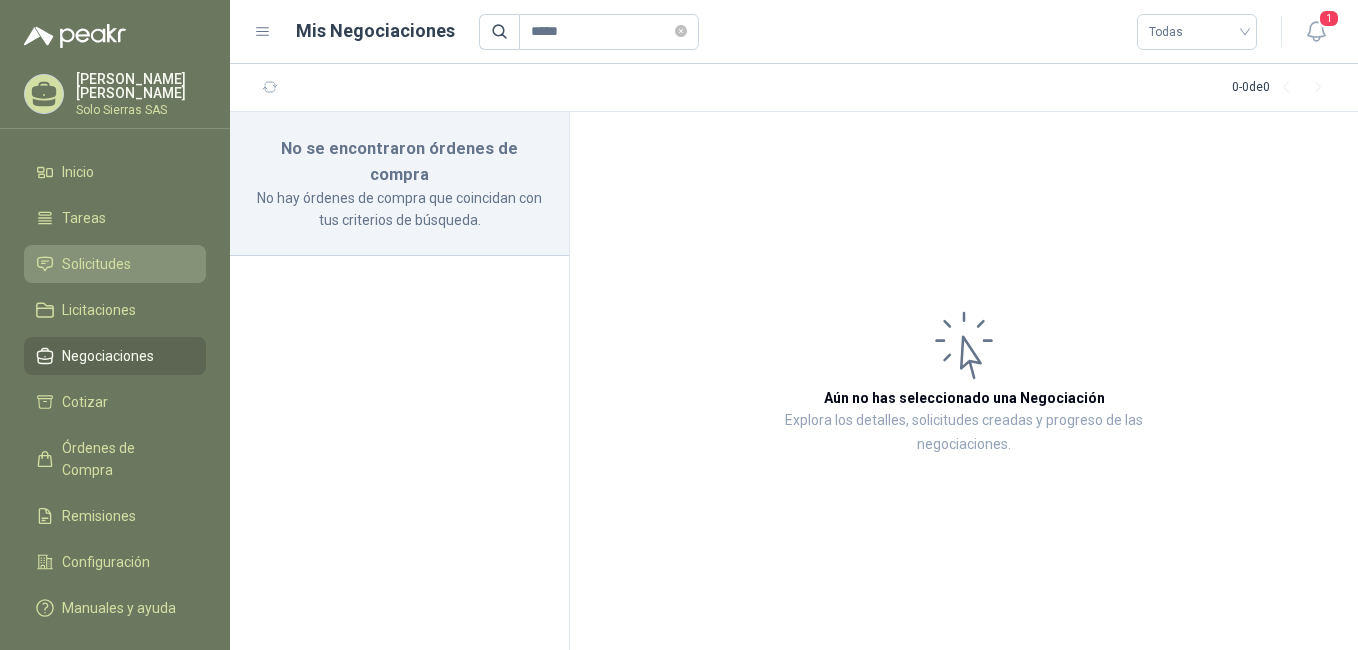 click on "Solicitudes" at bounding box center [115, 264] 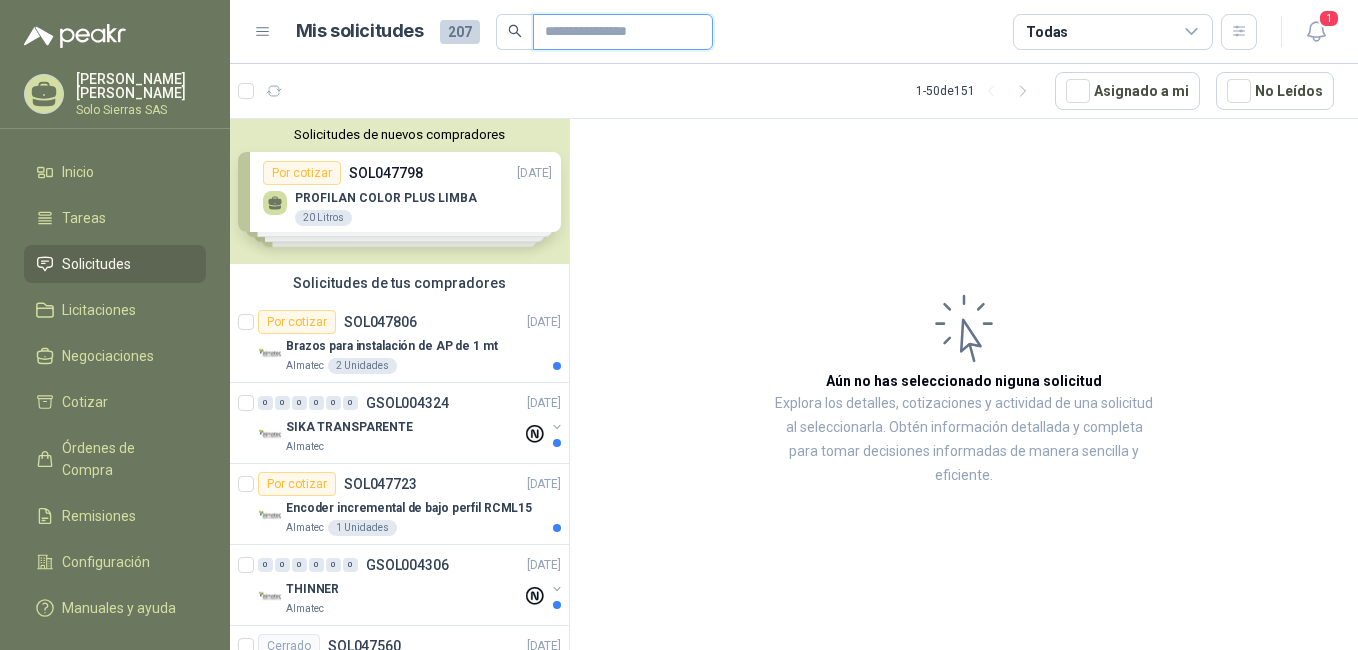 click at bounding box center [615, 32] 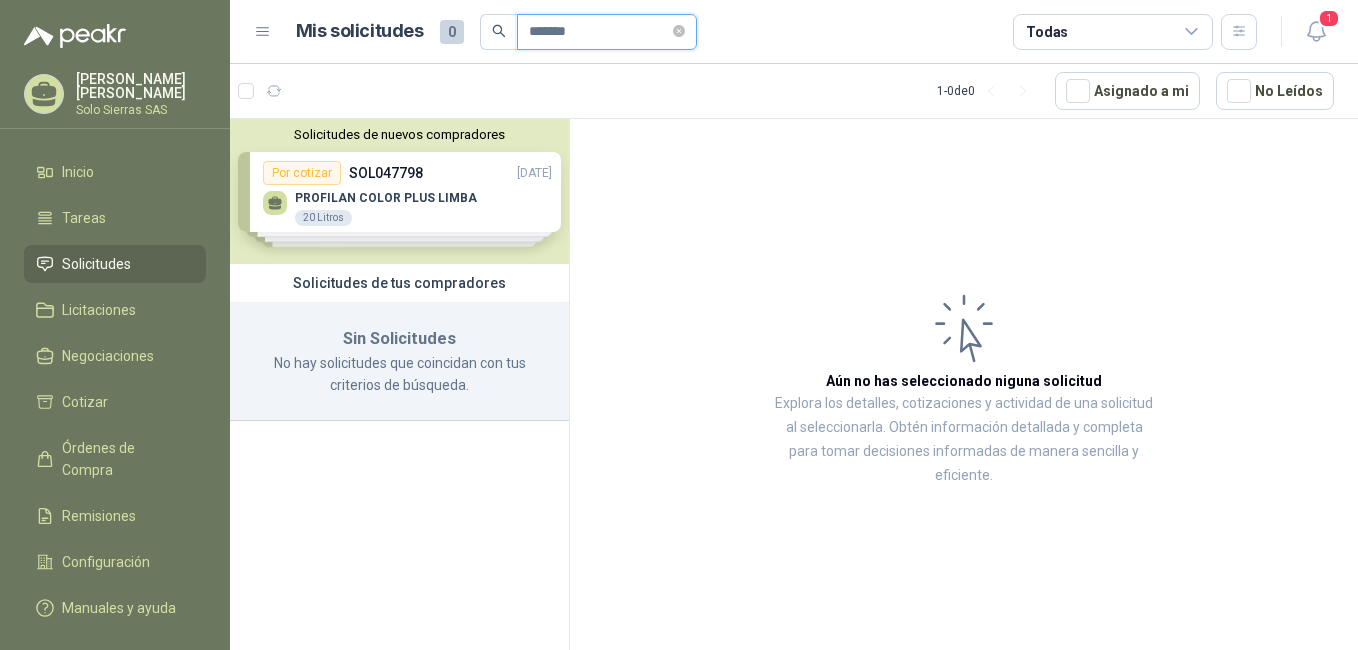 drag, startPoint x: 599, startPoint y: 34, endPoint x: 421, endPoint y: 21, distance: 178.47409 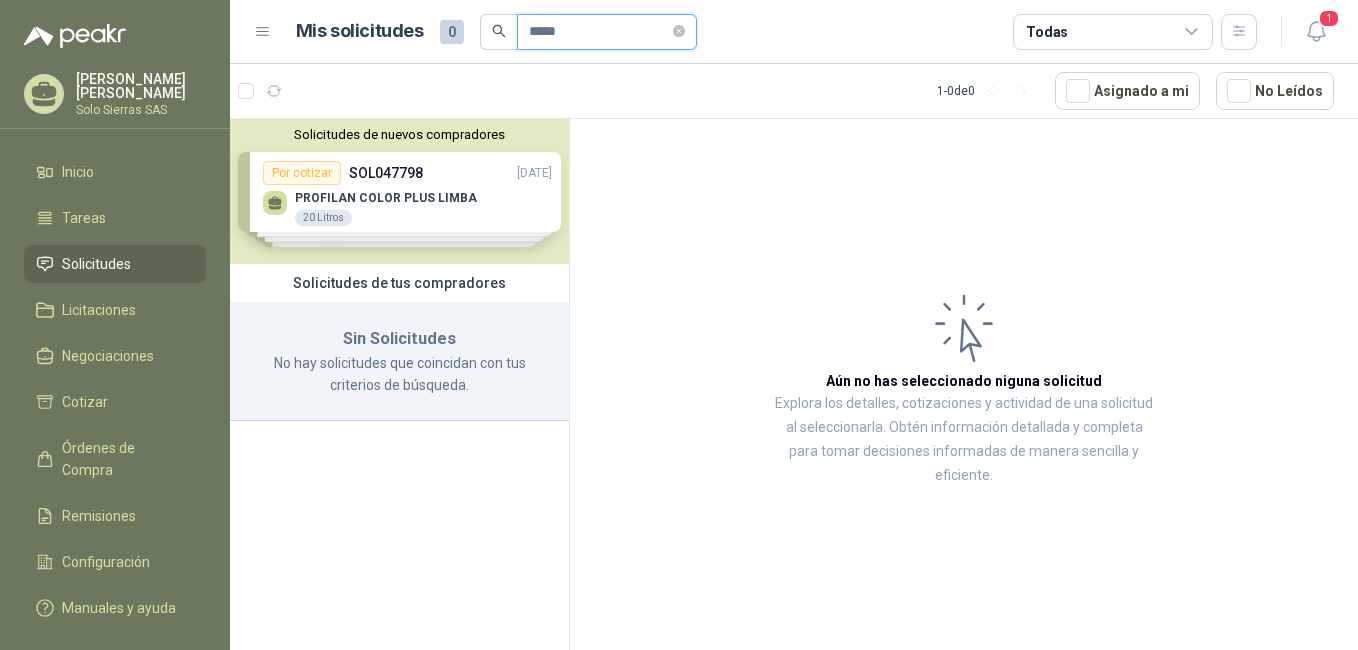 type on "*****" 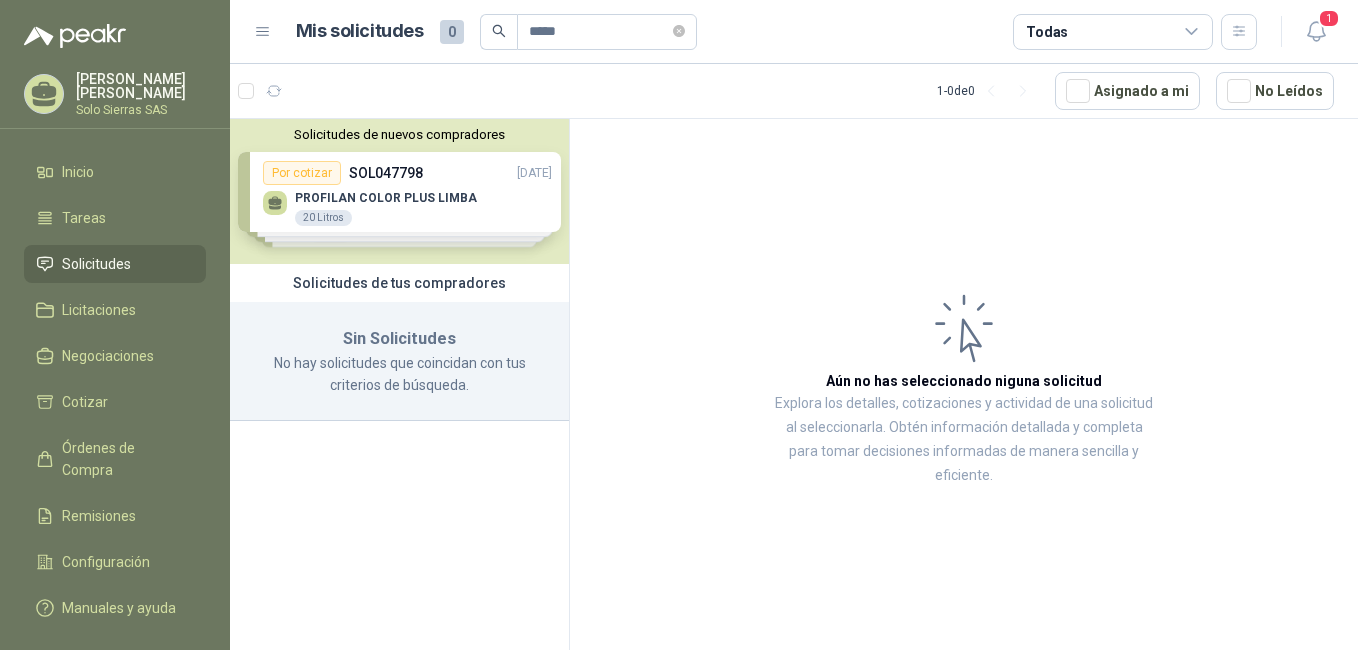 click on "Solicitudes de nuevos compradores Por cotizar SOL047798 [DATE]   PROFILAN COLOR PLUS LIMBA 20   Litros Por cotizar SOL047780 [DATE]   PULSADOR START-STOP INC+INO RE/XB4BL7315 [PERSON_NAME] 15   UND  Por cotizar SOL047778 [DATE]   LAMINA HIERRO 3/4" 4 X 8                 1   UND  Por cotizar SOL047786 [DATE]   LAMINA INOXIDABLE 4.5 MM 4 X 8 4   UND  ¿Quieres recibir  cientos de solicitudes de compra  como estas todos los [PERSON_NAME]? Agenda una reunión" at bounding box center [399, 191] 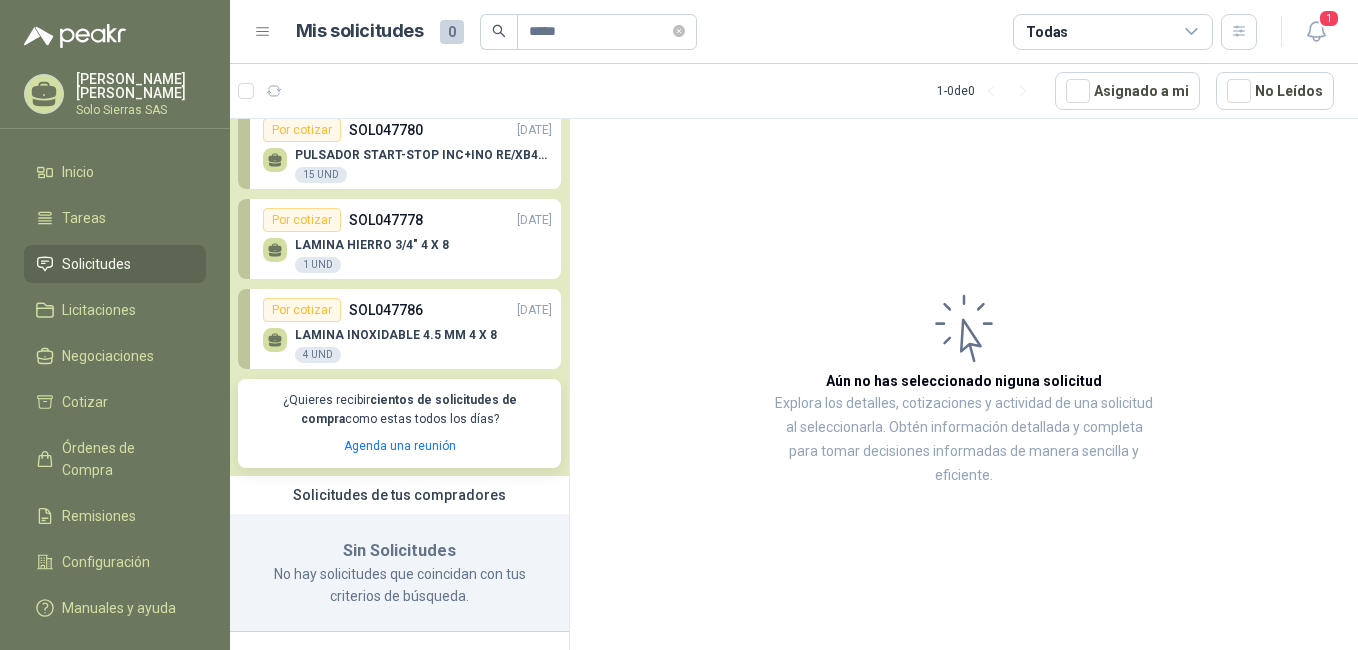 scroll, scrollTop: 137, scrollLeft: 0, axis: vertical 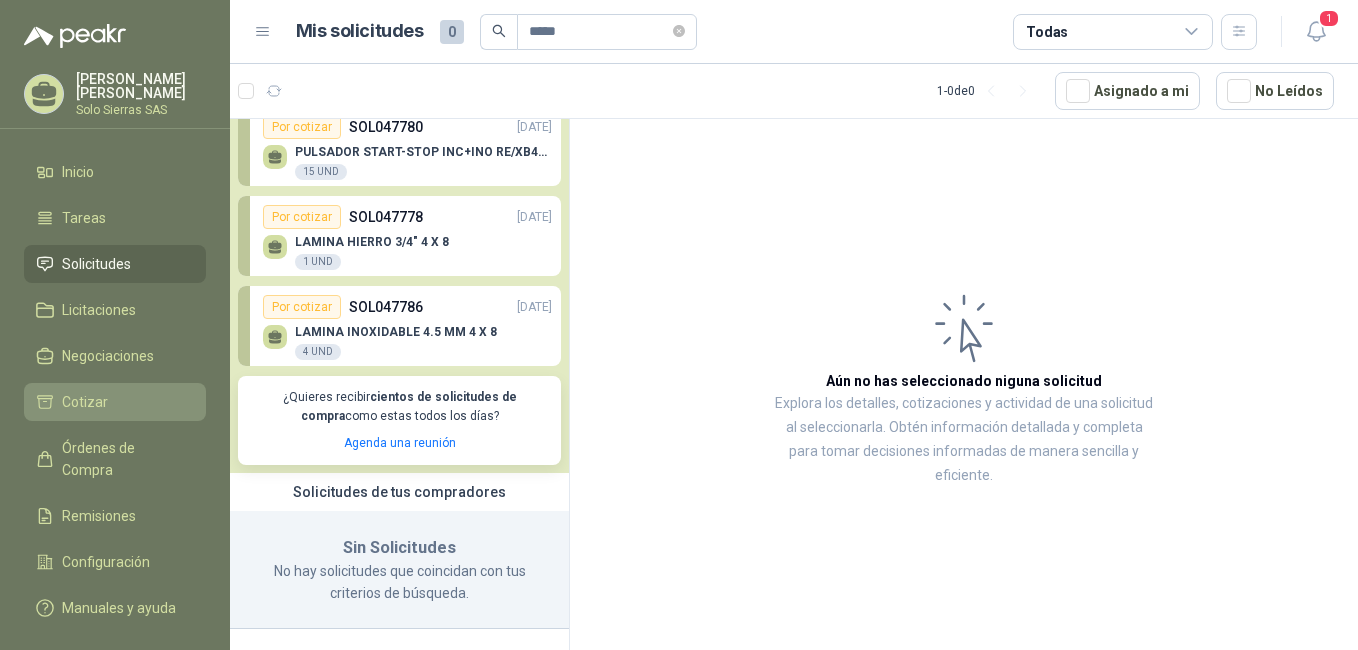drag, startPoint x: 137, startPoint y: 353, endPoint x: 128, endPoint y: 385, distance: 33.24154 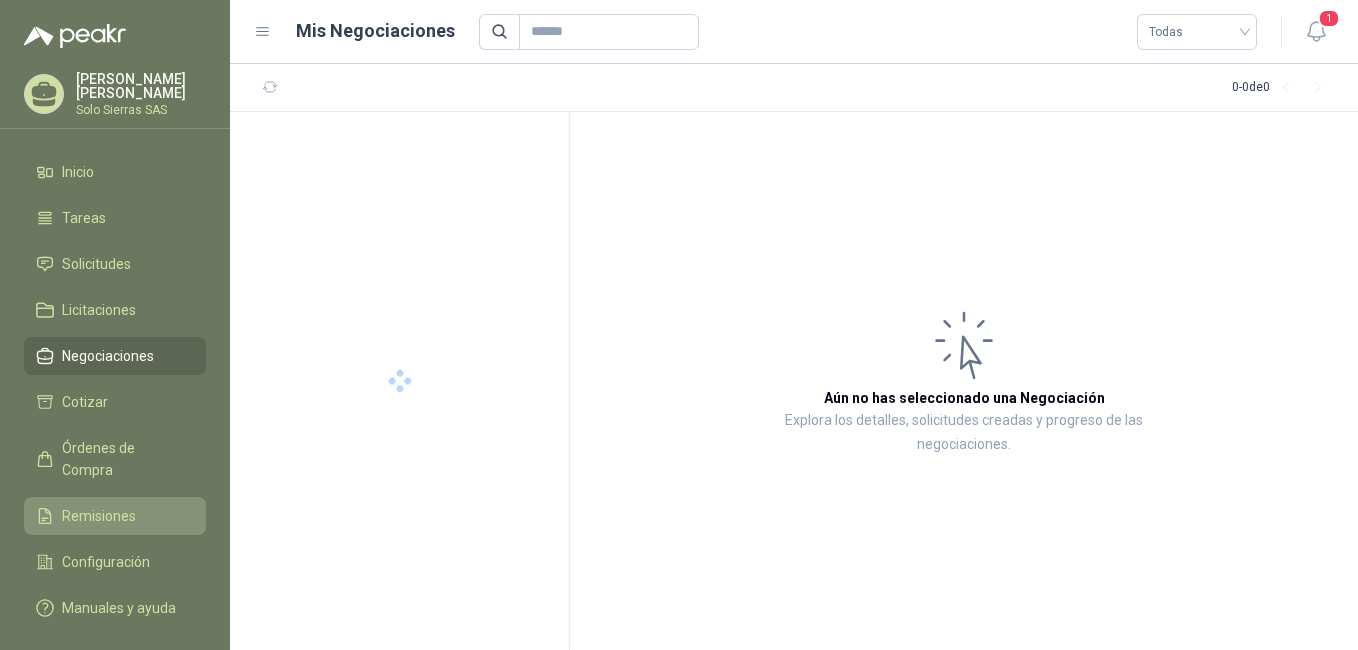 click on "Remisiones" at bounding box center (115, 516) 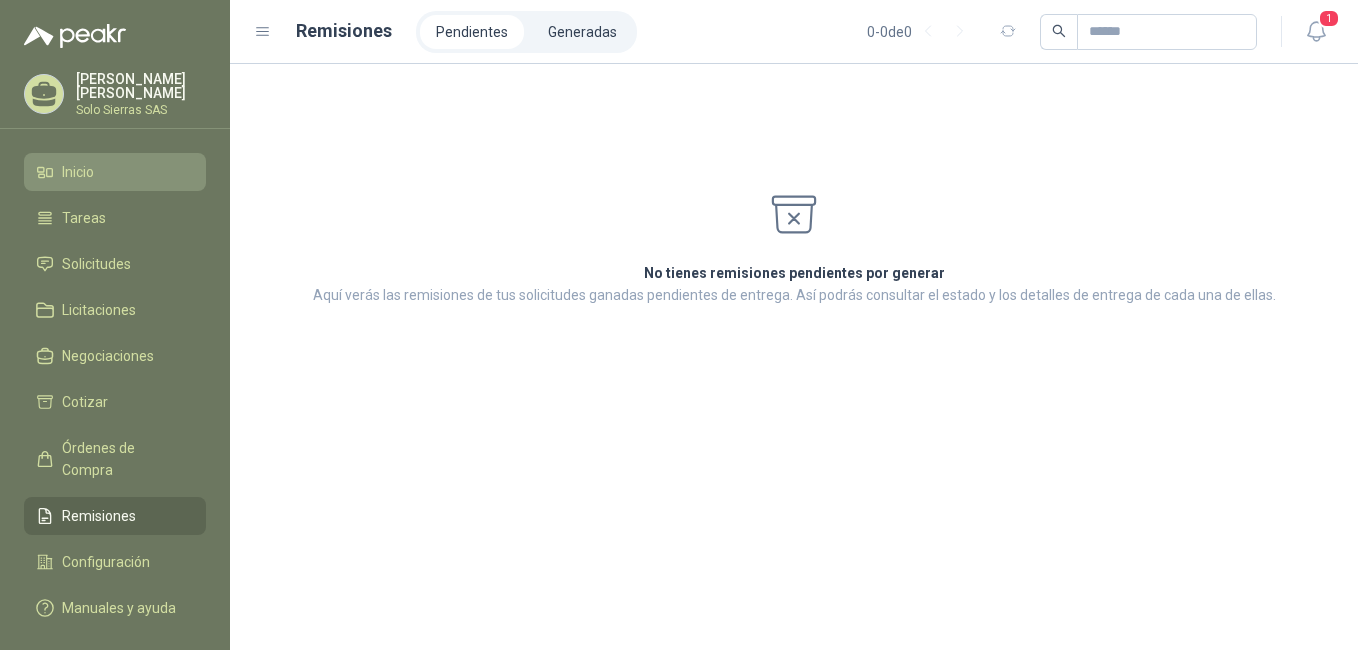 click on "Inicio" at bounding box center [78, 172] 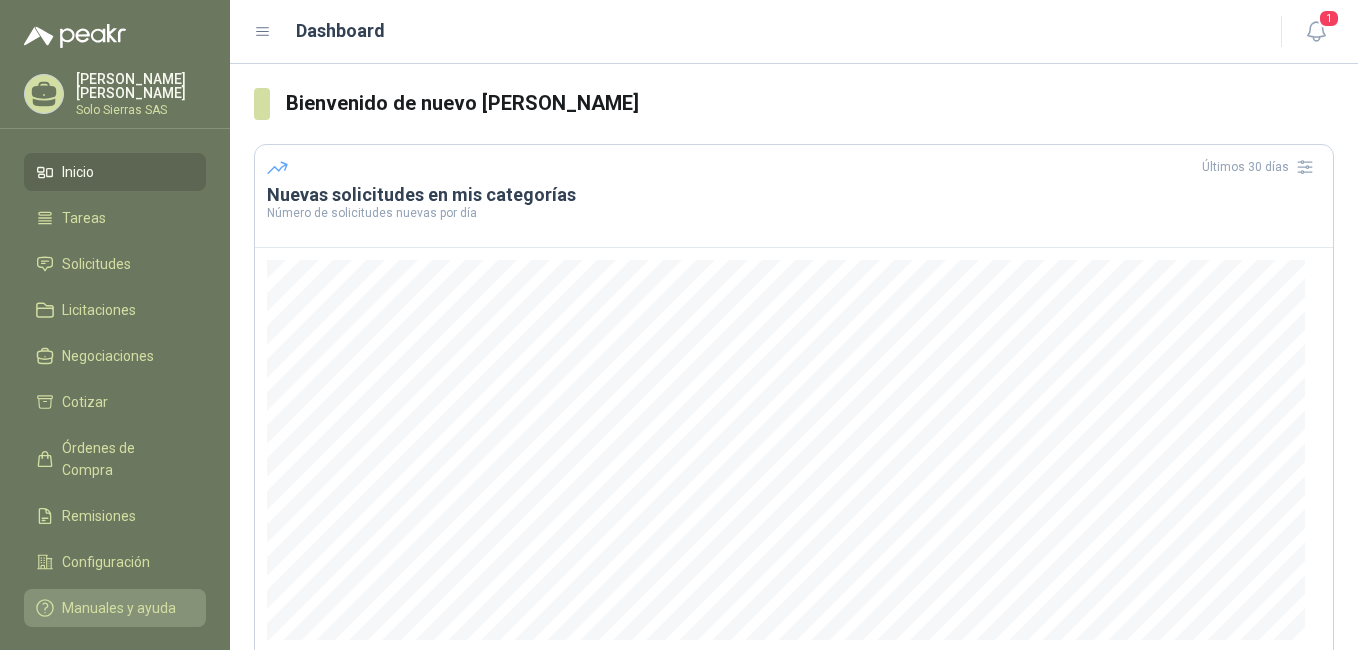drag, startPoint x: 122, startPoint y: 588, endPoint x: 124, endPoint y: 567, distance: 21.095022 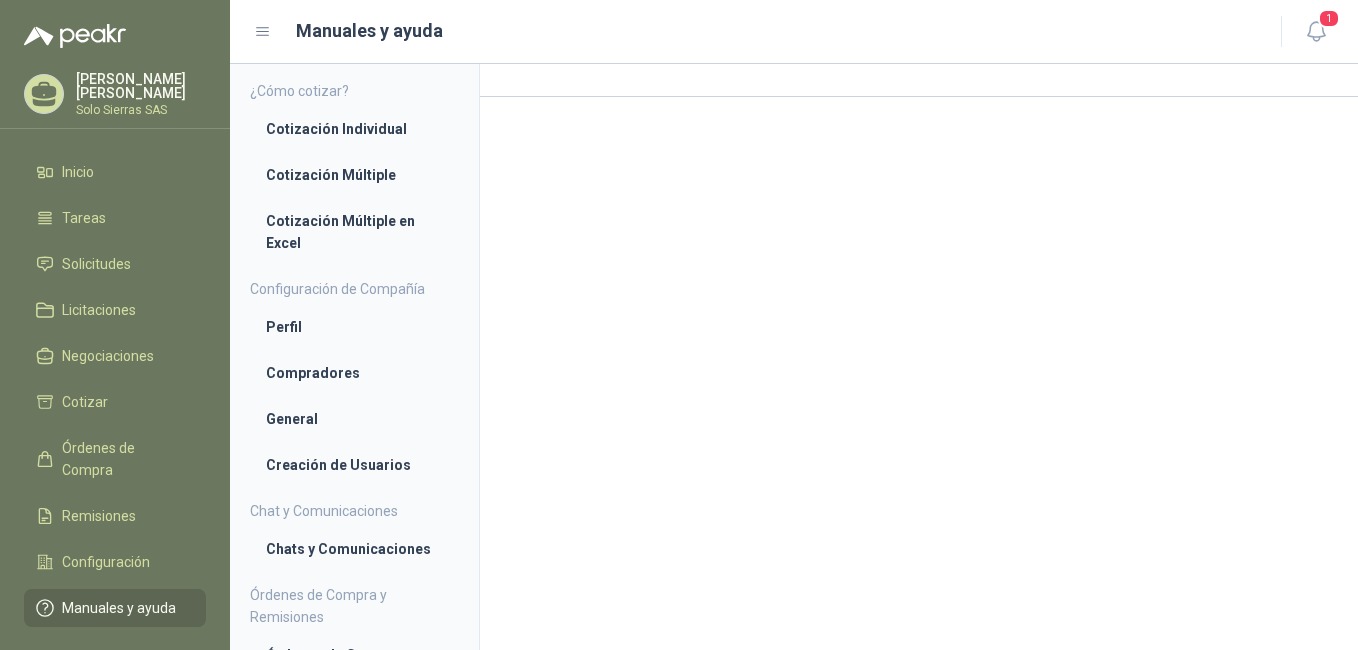 scroll, scrollTop: 154, scrollLeft: 0, axis: vertical 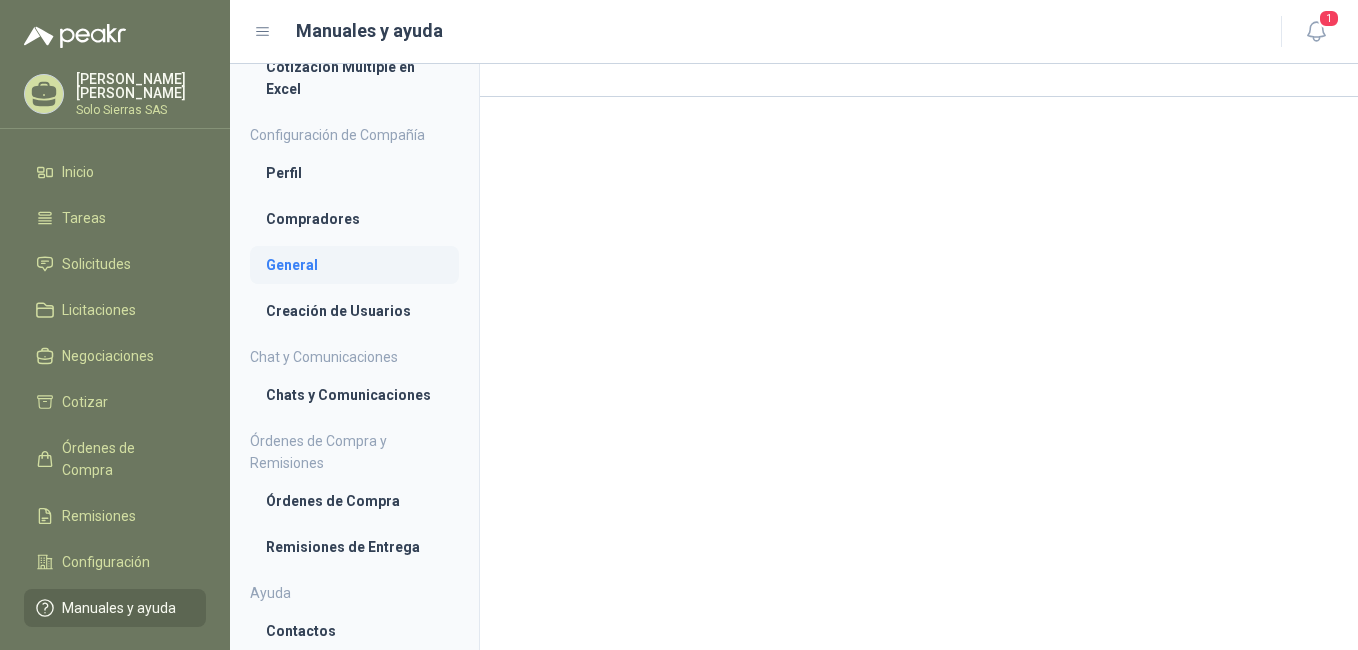 drag, startPoint x: 298, startPoint y: 256, endPoint x: 331, endPoint y: 248, distance: 33.955853 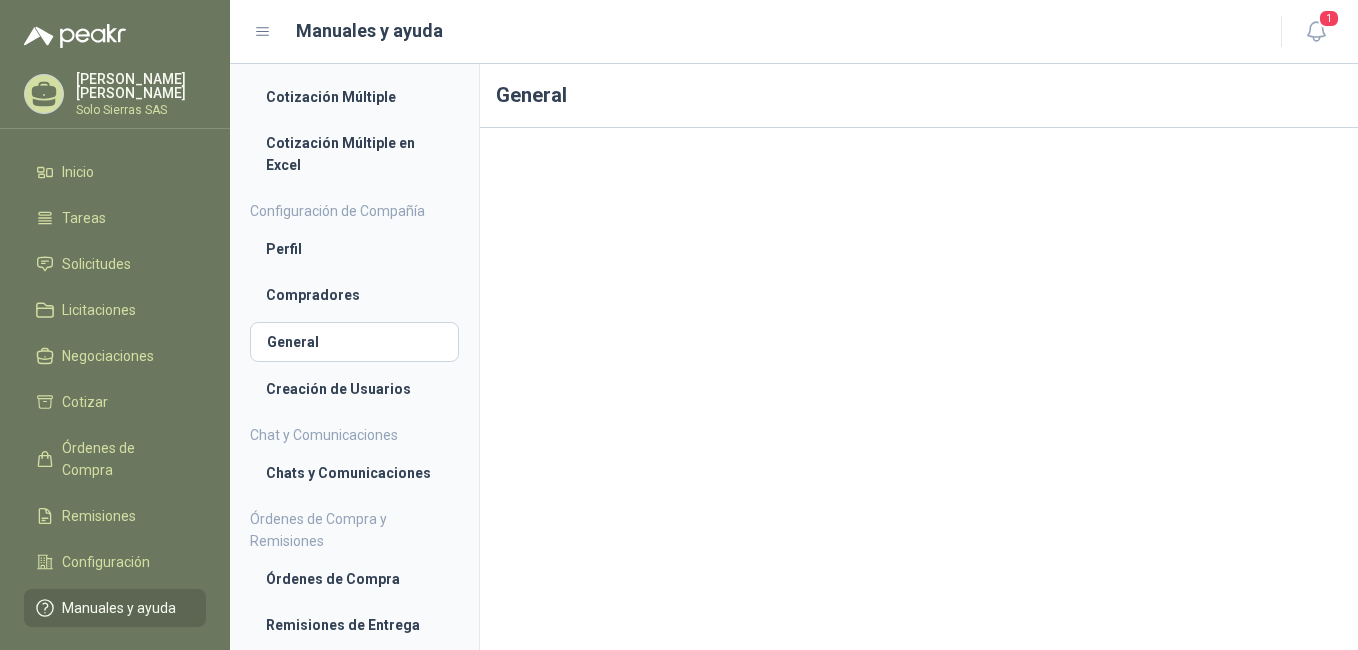 scroll, scrollTop: 0, scrollLeft: 0, axis: both 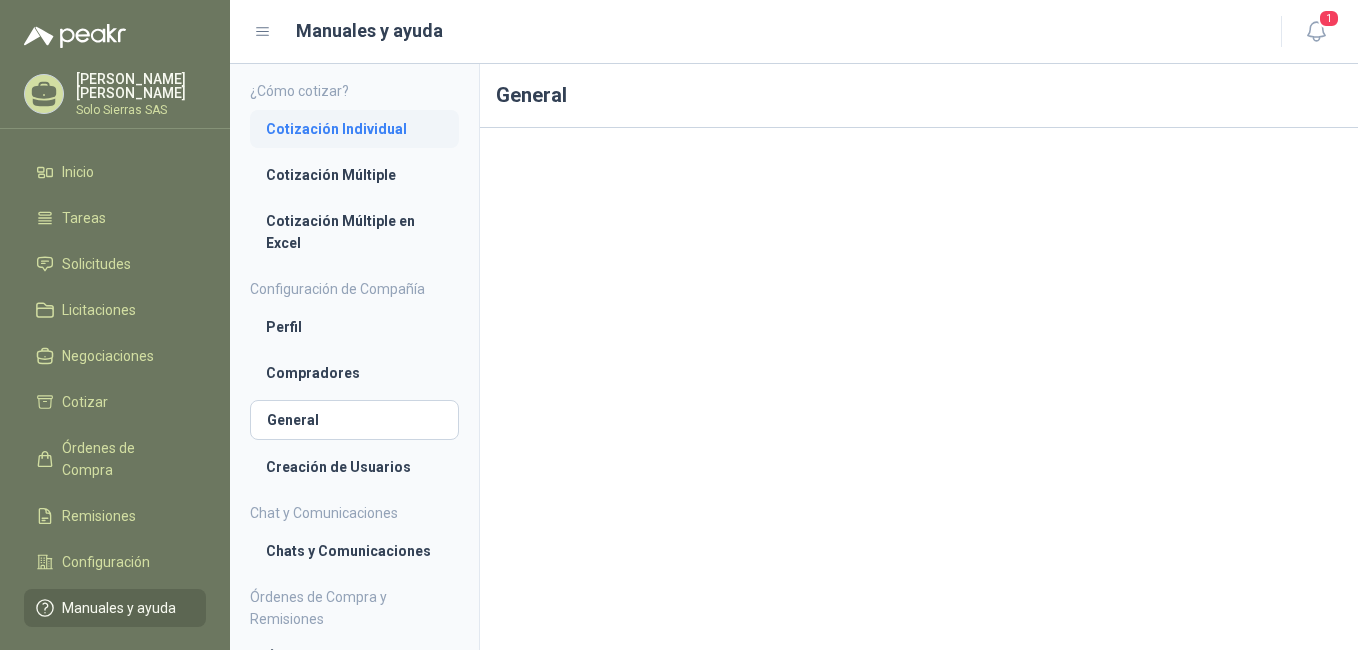 drag, startPoint x: 329, startPoint y: 131, endPoint x: 345, endPoint y: 126, distance: 16.763054 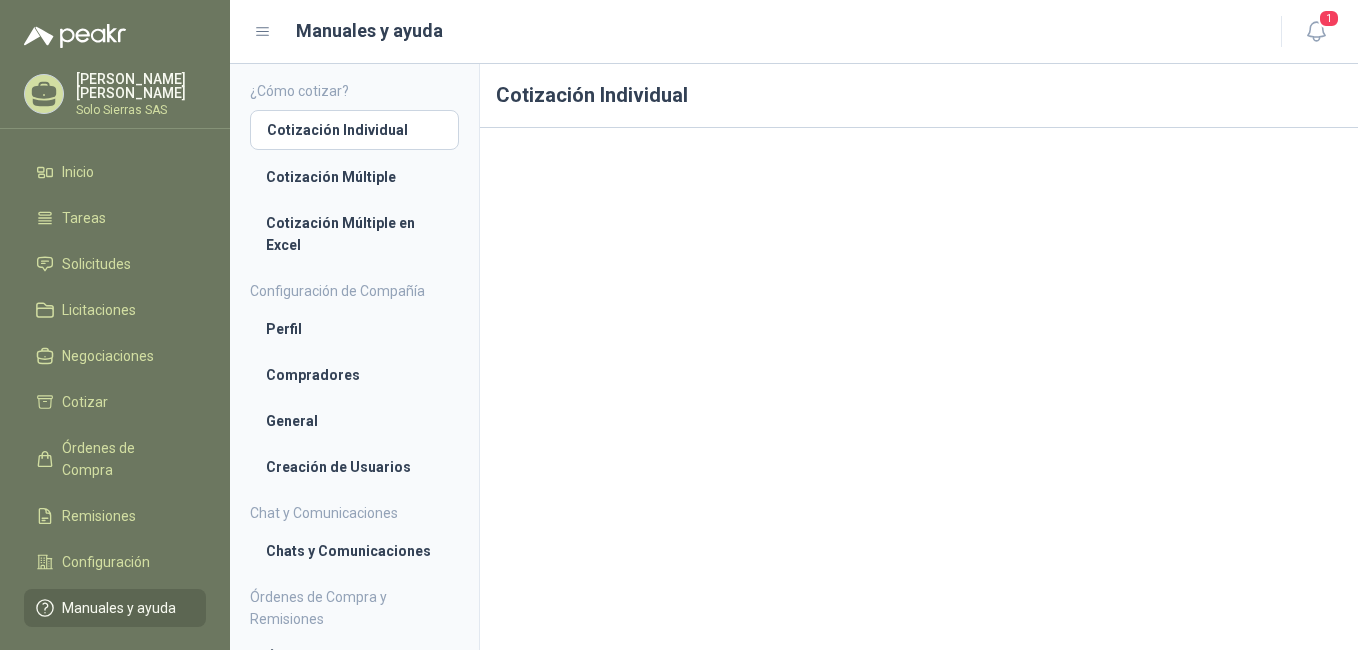 click on "[PERSON_NAME] Solo Sierras SAS" at bounding box center (115, 94) 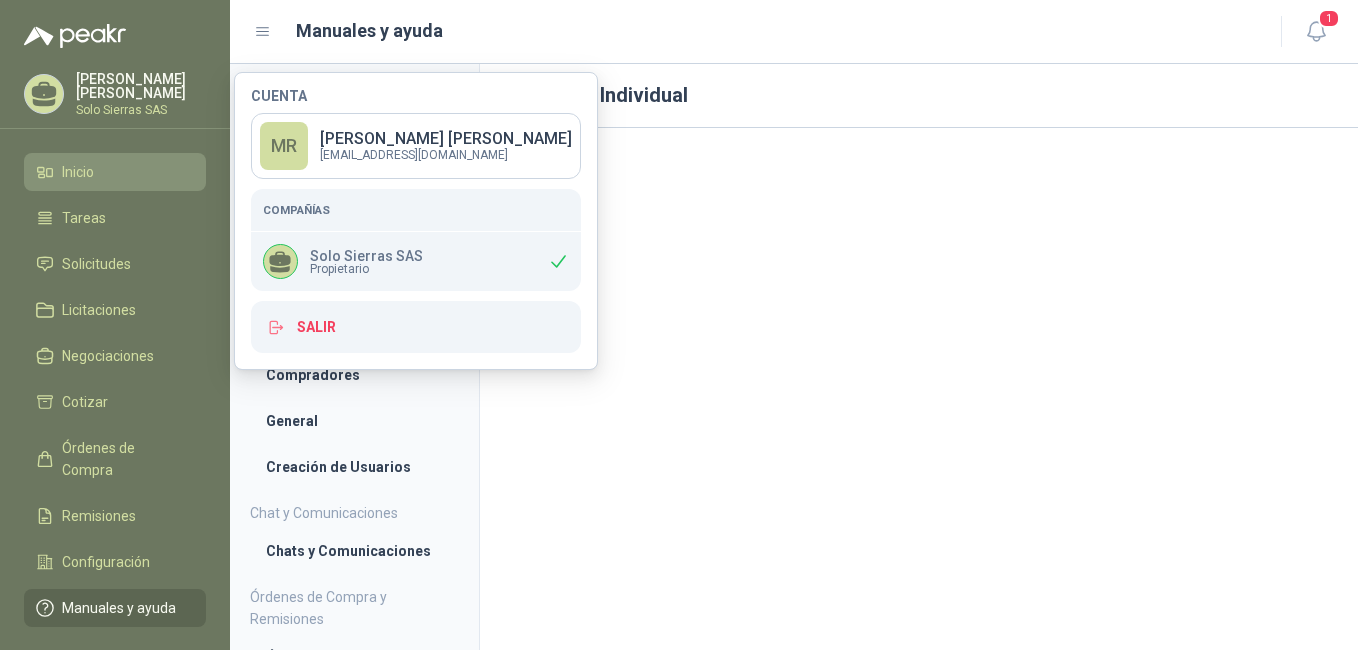 click on "Inicio" at bounding box center (78, 172) 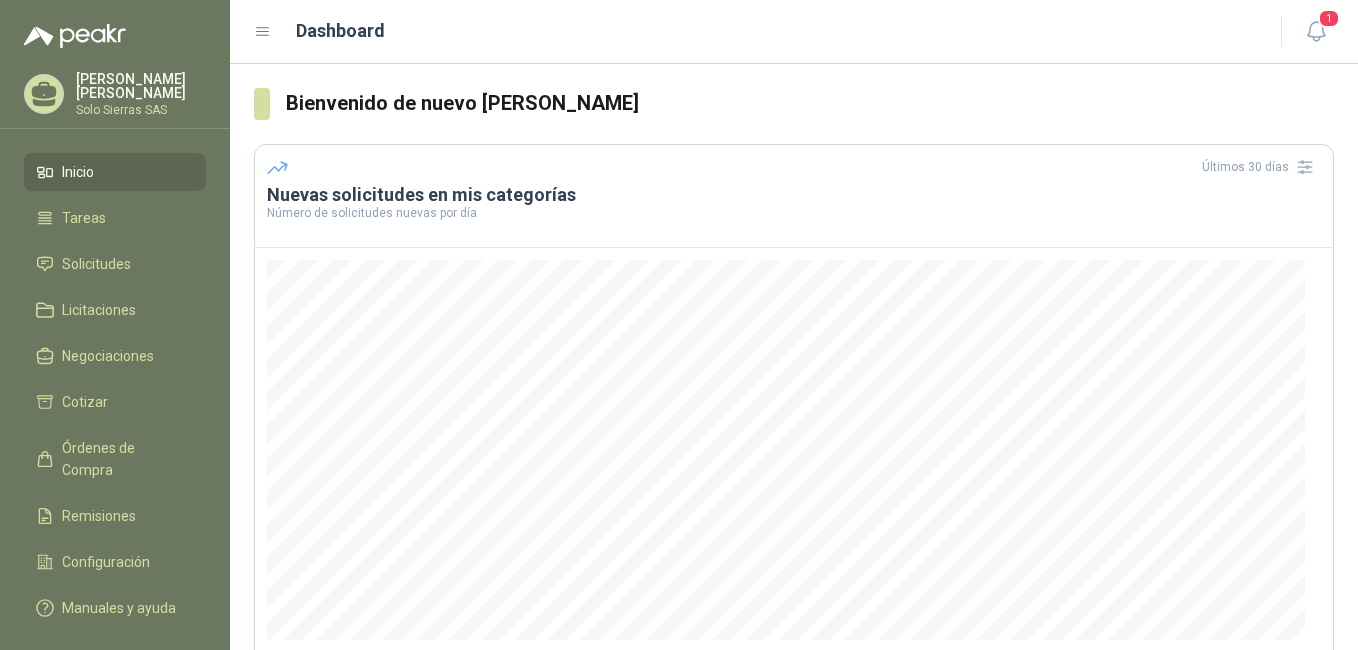 click on "[PERSON_NAME]" at bounding box center [141, 86] 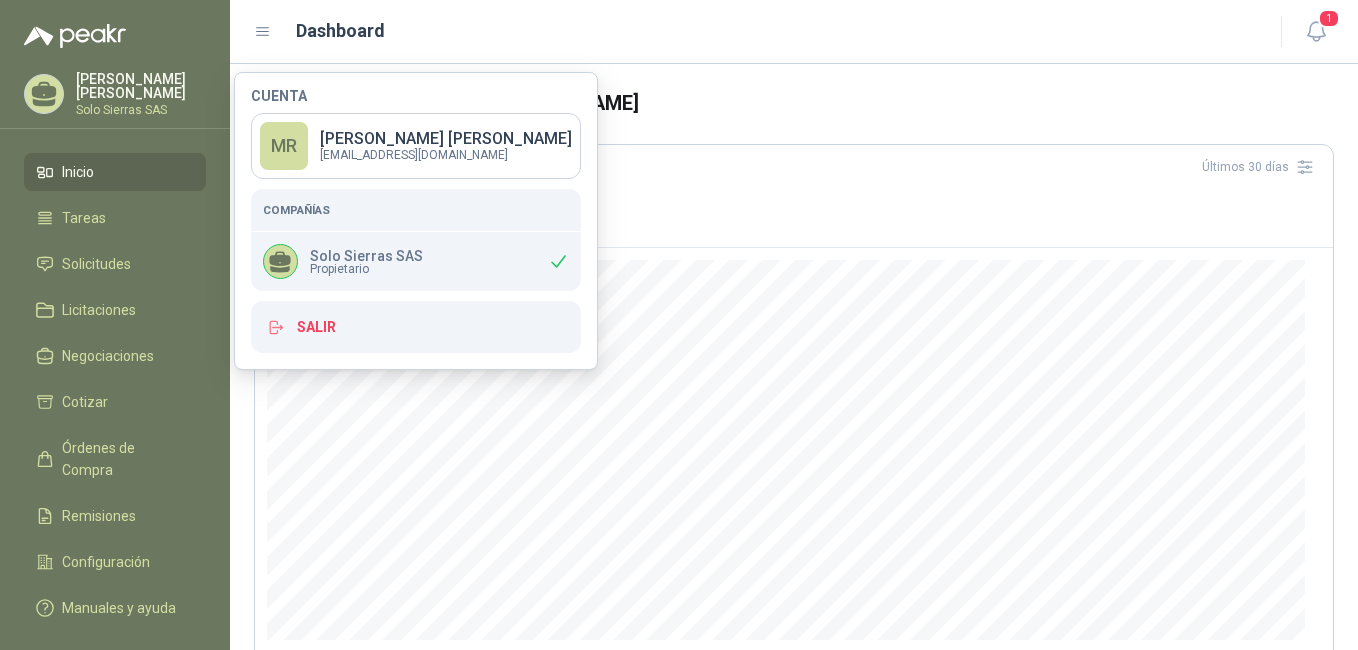 click on "Inicio" at bounding box center [78, 172] 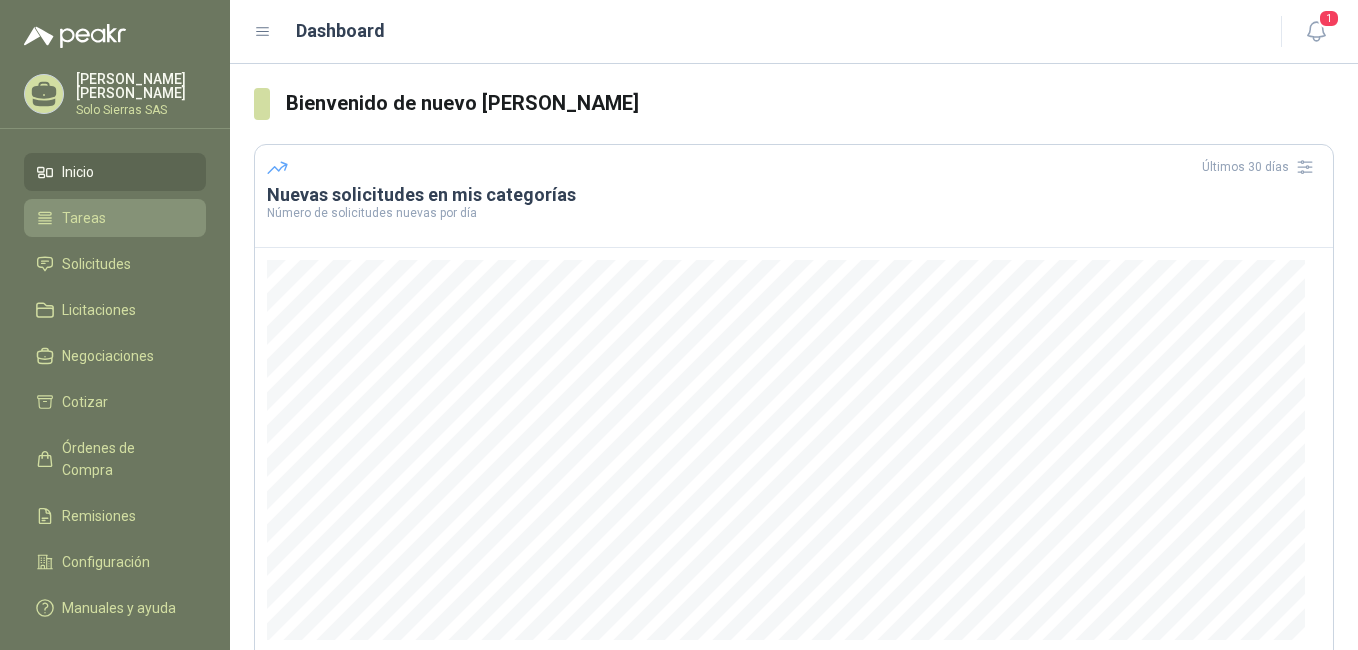 click on "Tareas" at bounding box center (115, 218) 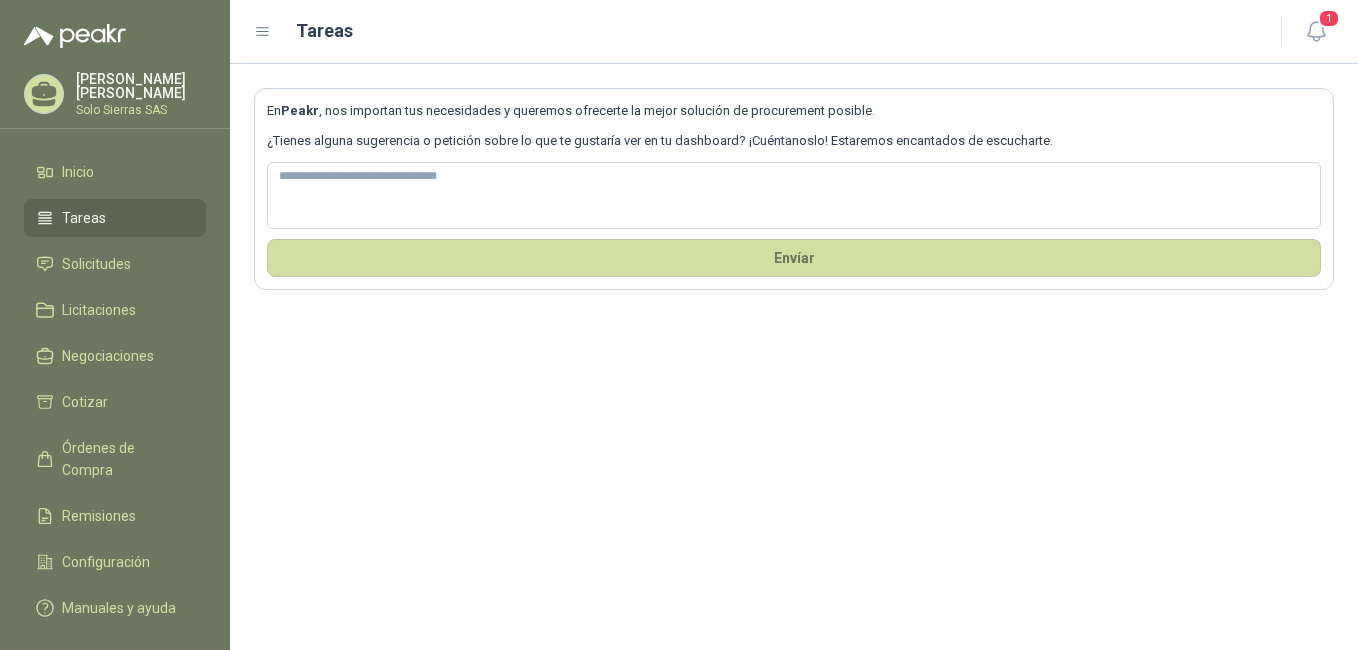 click on "Tareas" at bounding box center (115, 218) 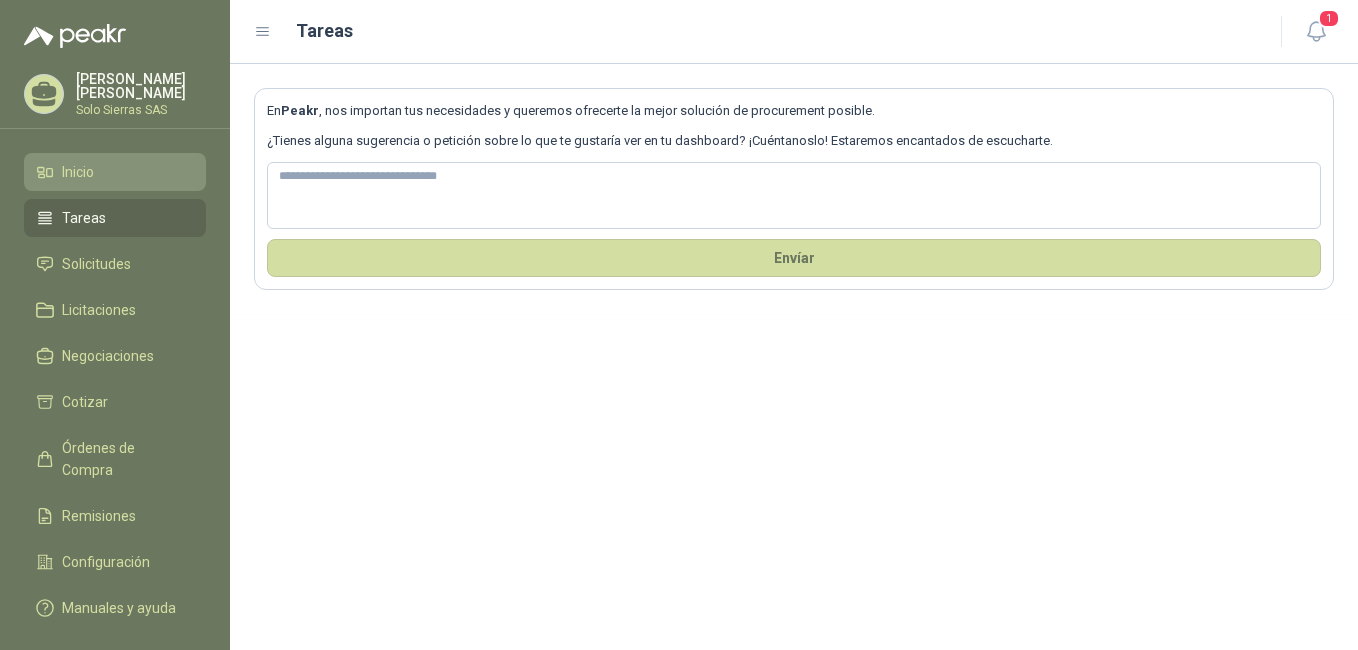 drag, startPoint x: 94, startPoint y: 157, endPoint x: 94, endPoint y: 170, distance: 13 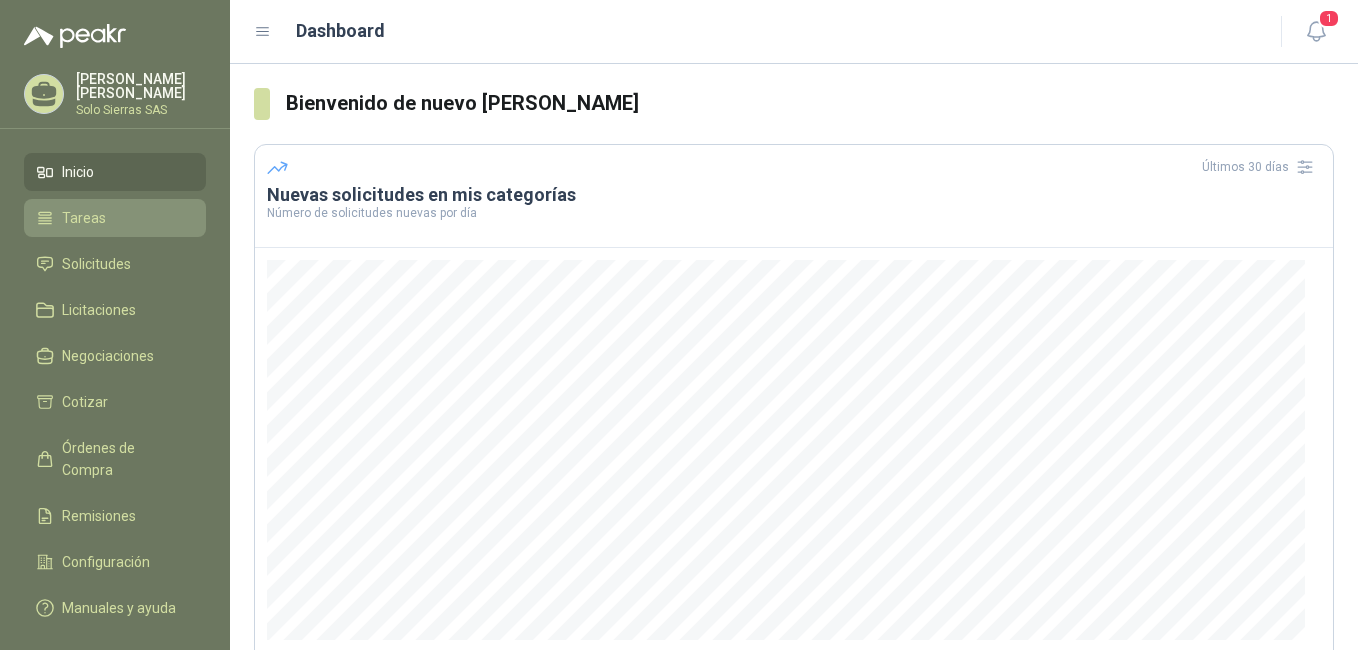 click on "Tareas" at bounding box center [84, 218] 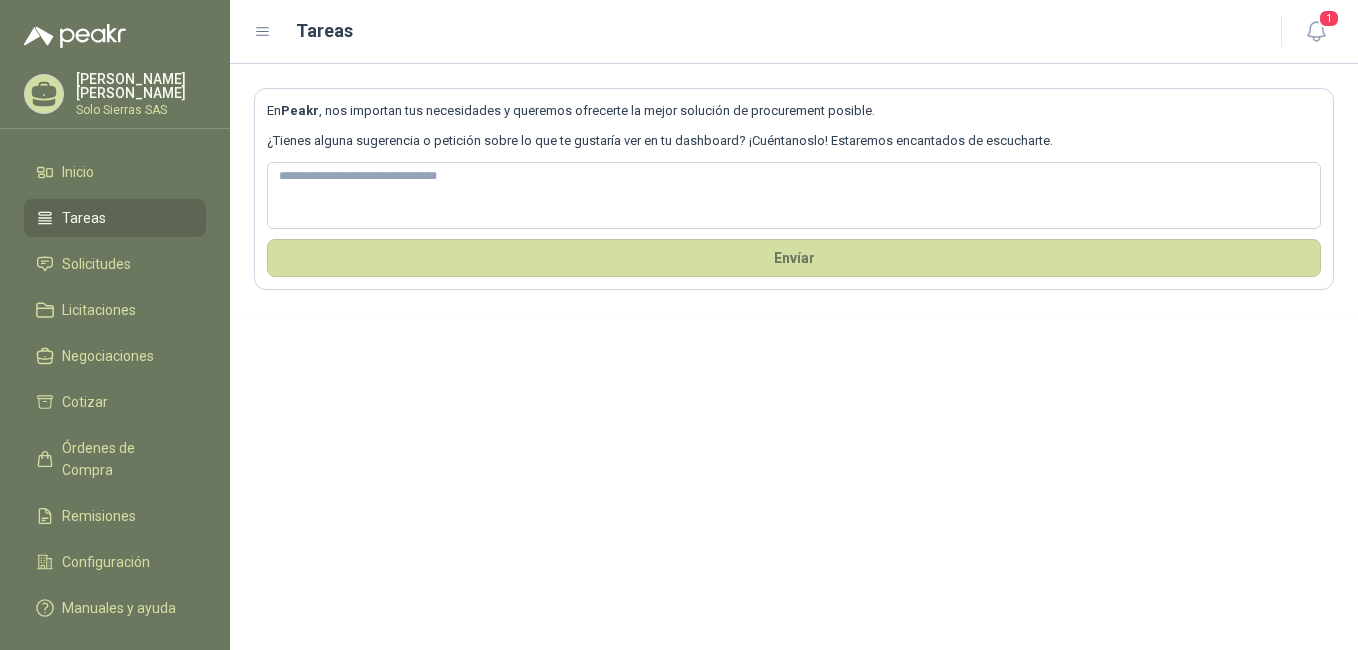 click on "Tareas" at bounding box center (115, 218) 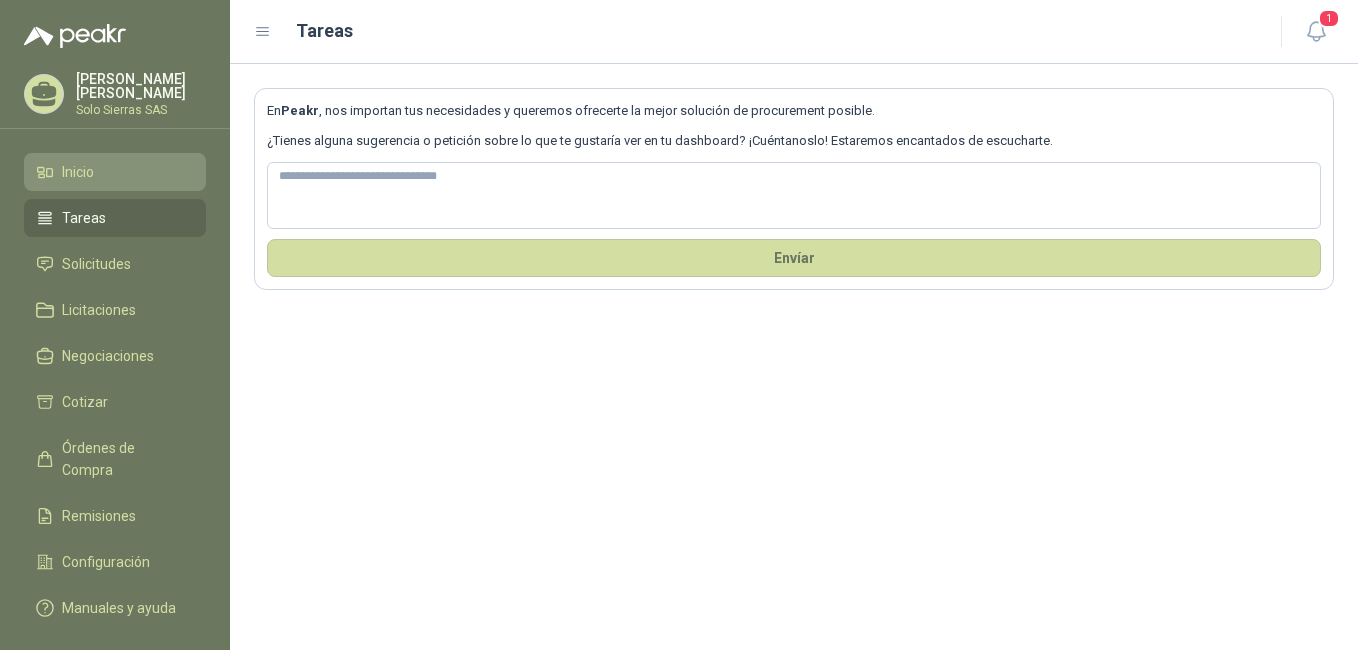 click on "Inicio" at bounding box center [78, 172] 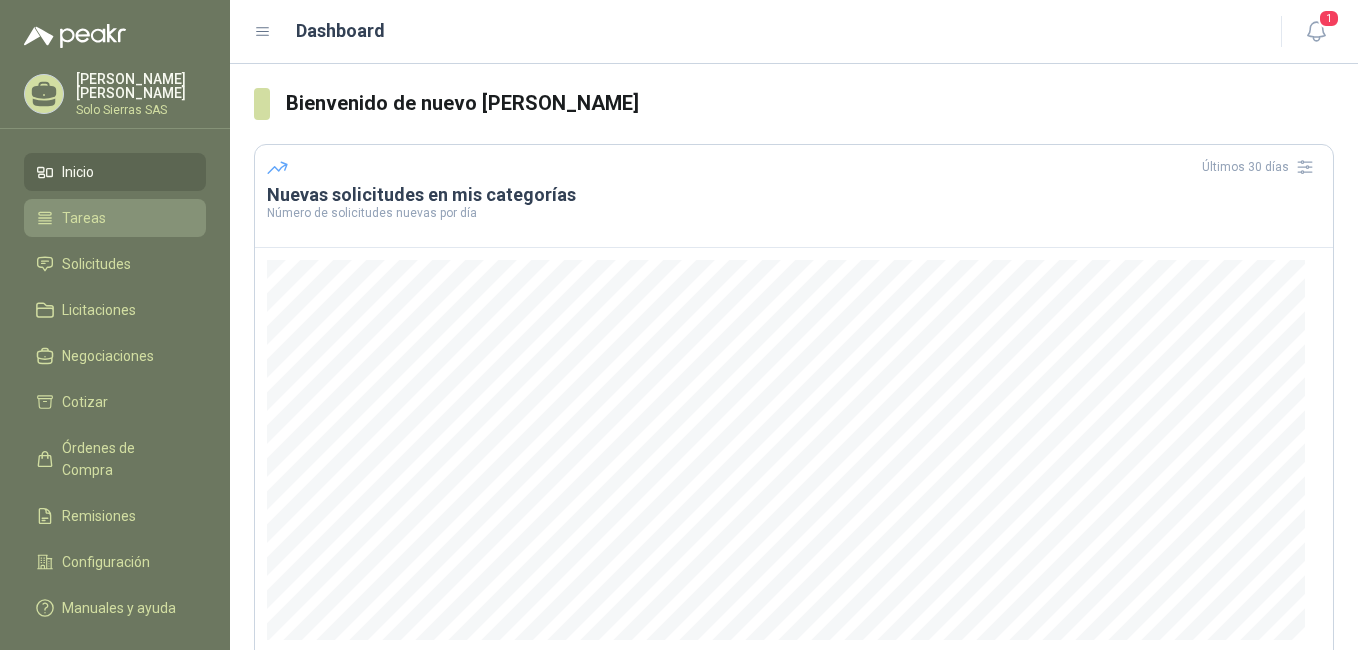 click on "Tareas" at bounding box center [84, 218] 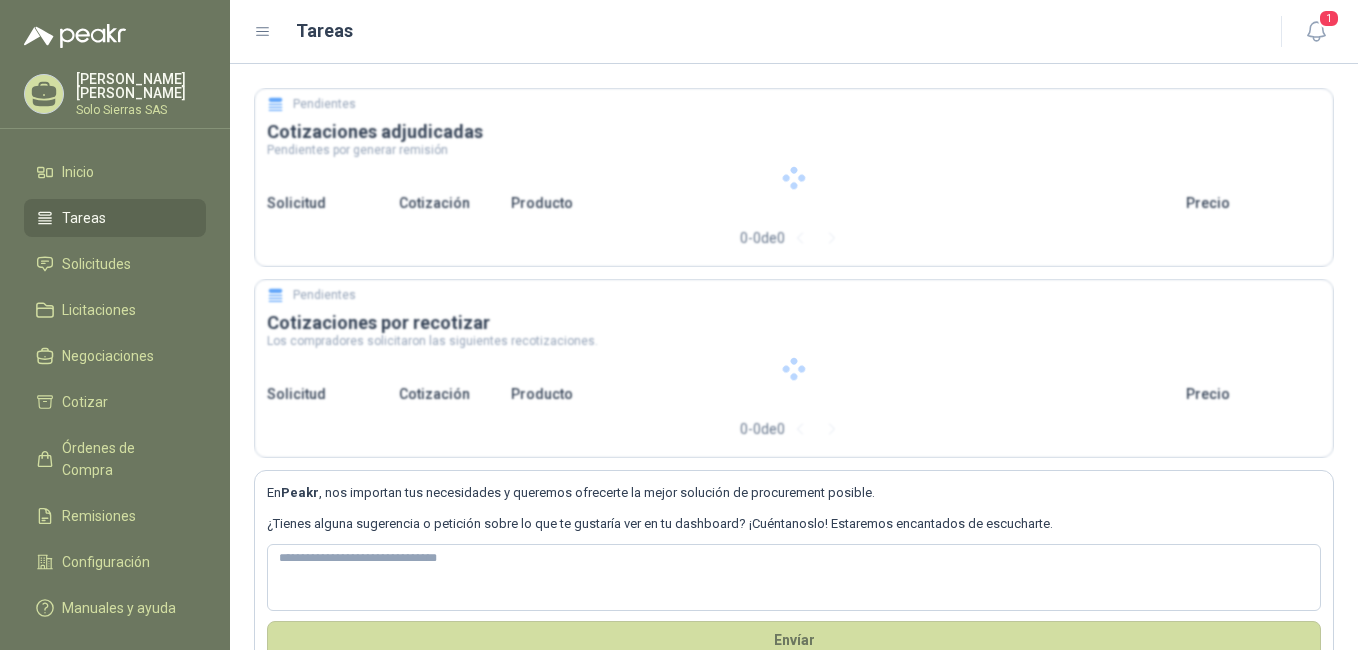 type 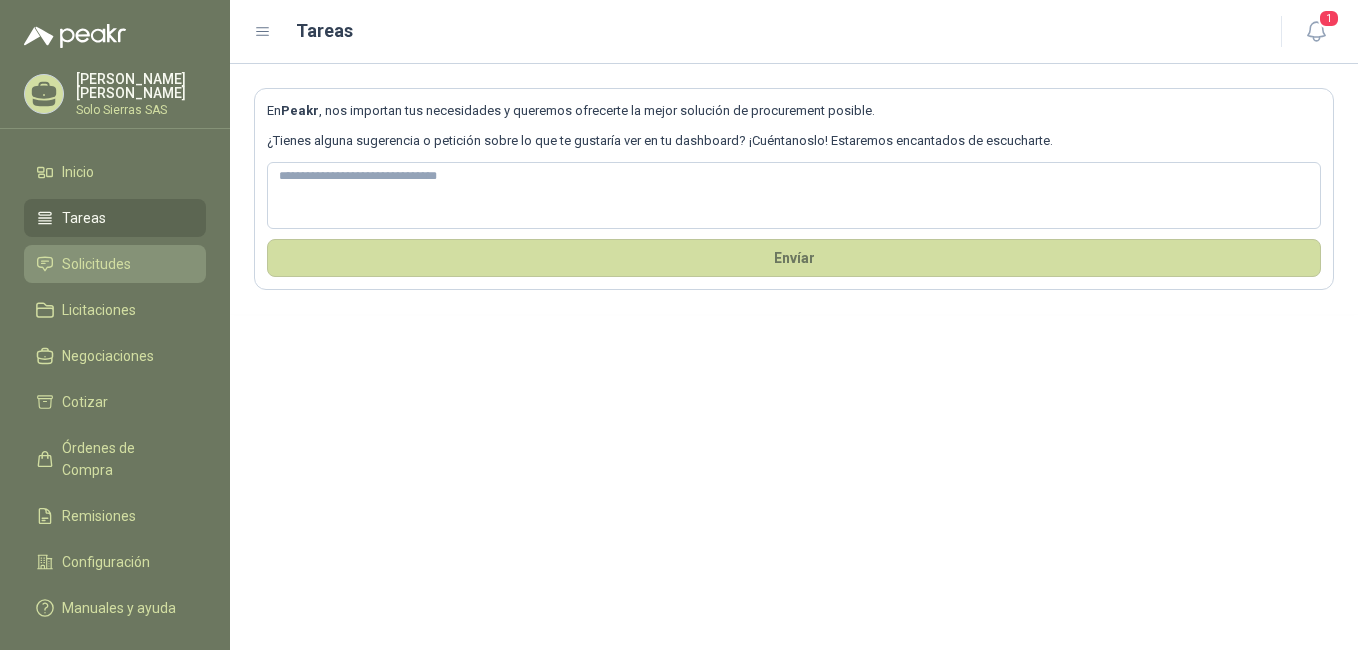 click on "Inicio   Tareas   Solicitudes   Licitaciones   Negociaciones   Cotizar   Órdenes de Compra   Remisiones   Configuración   Manuales y ayuda" at bounding box center (115, 394) 